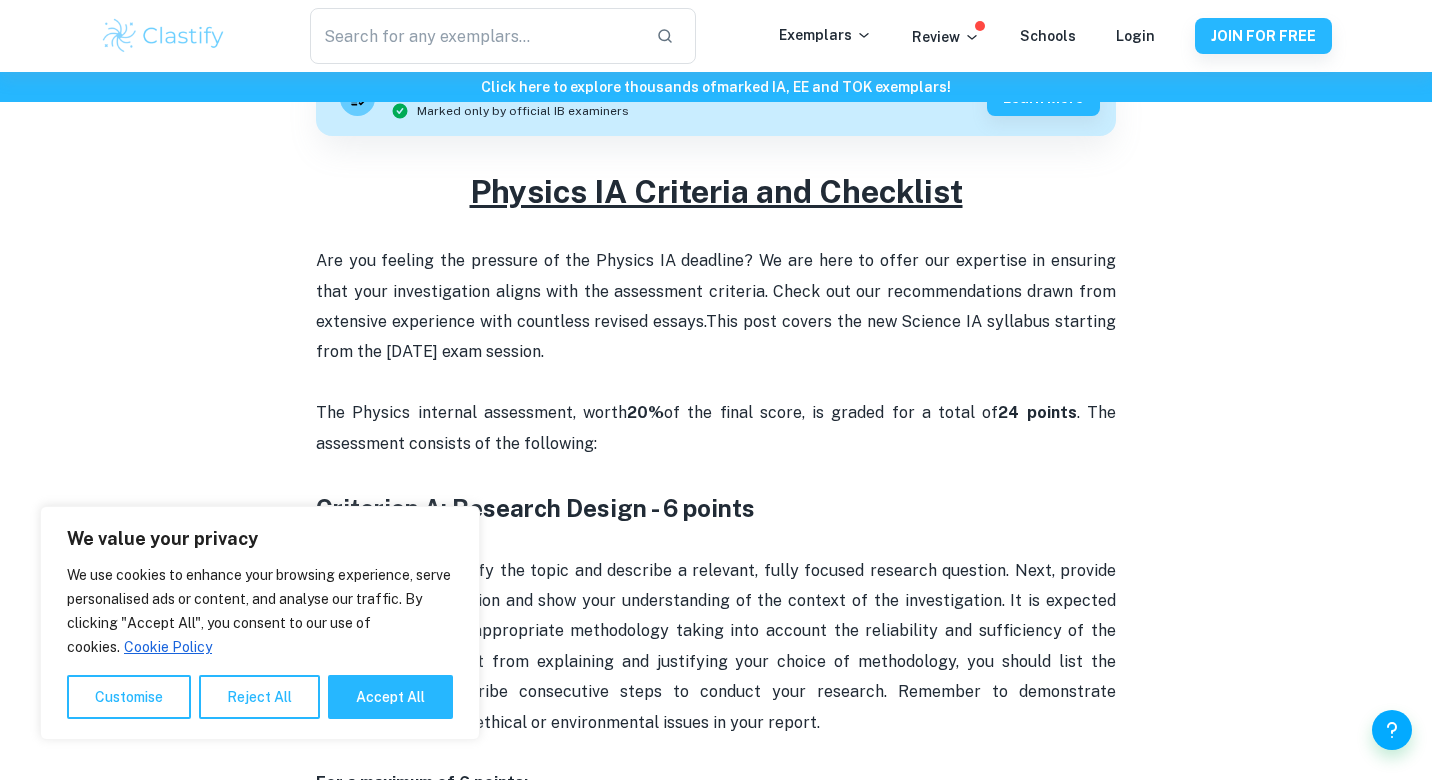 scroll, scrollTop: 681, scrollLeft: 0, axis: vertical 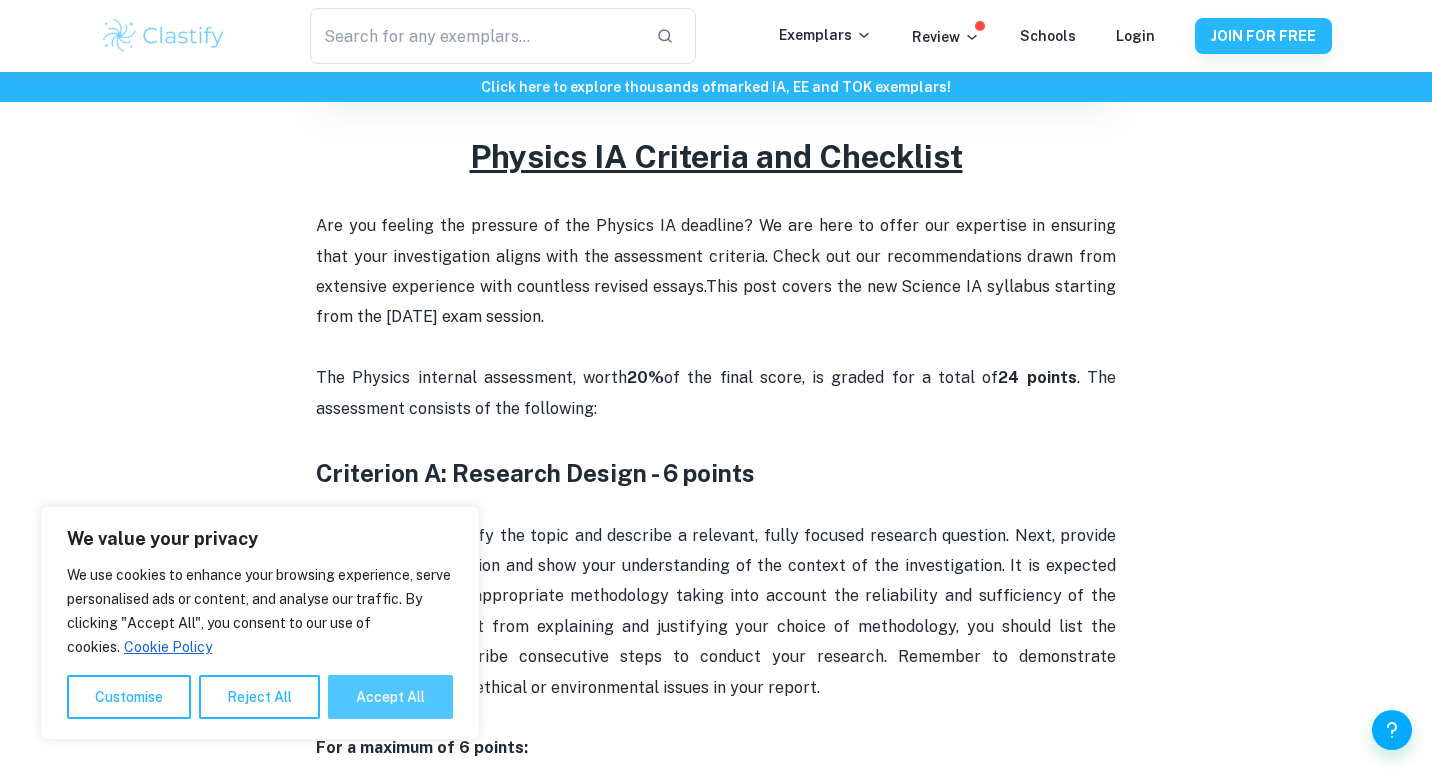 click on "Accept All" at bounding box center [390, 697] 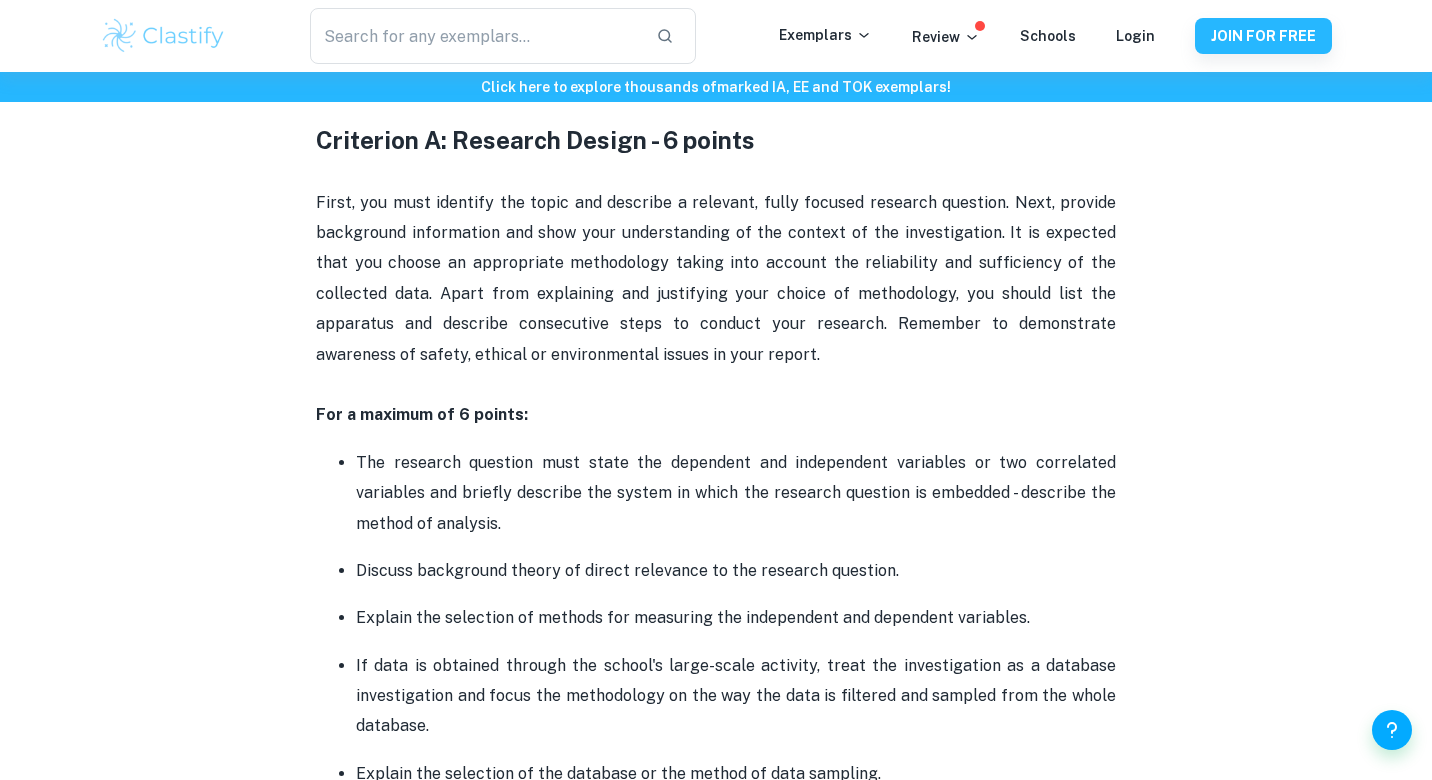 scroll, scrollTop: 1013, scrollLeft: 0, axis: vertical 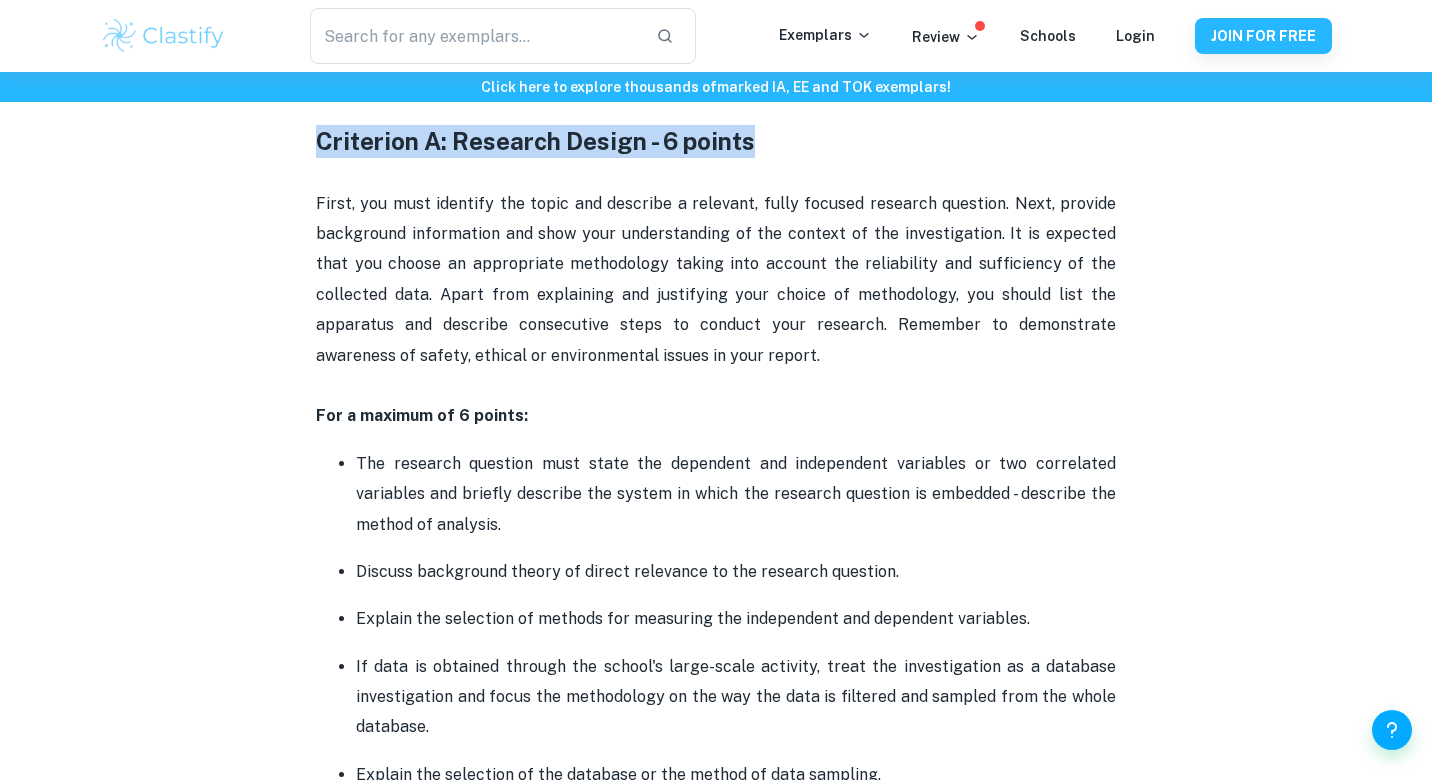 drag, startPoint x: 317, startPoint y: 141, endPoint x: 752, endPoint y: 140, distance: 435.00116 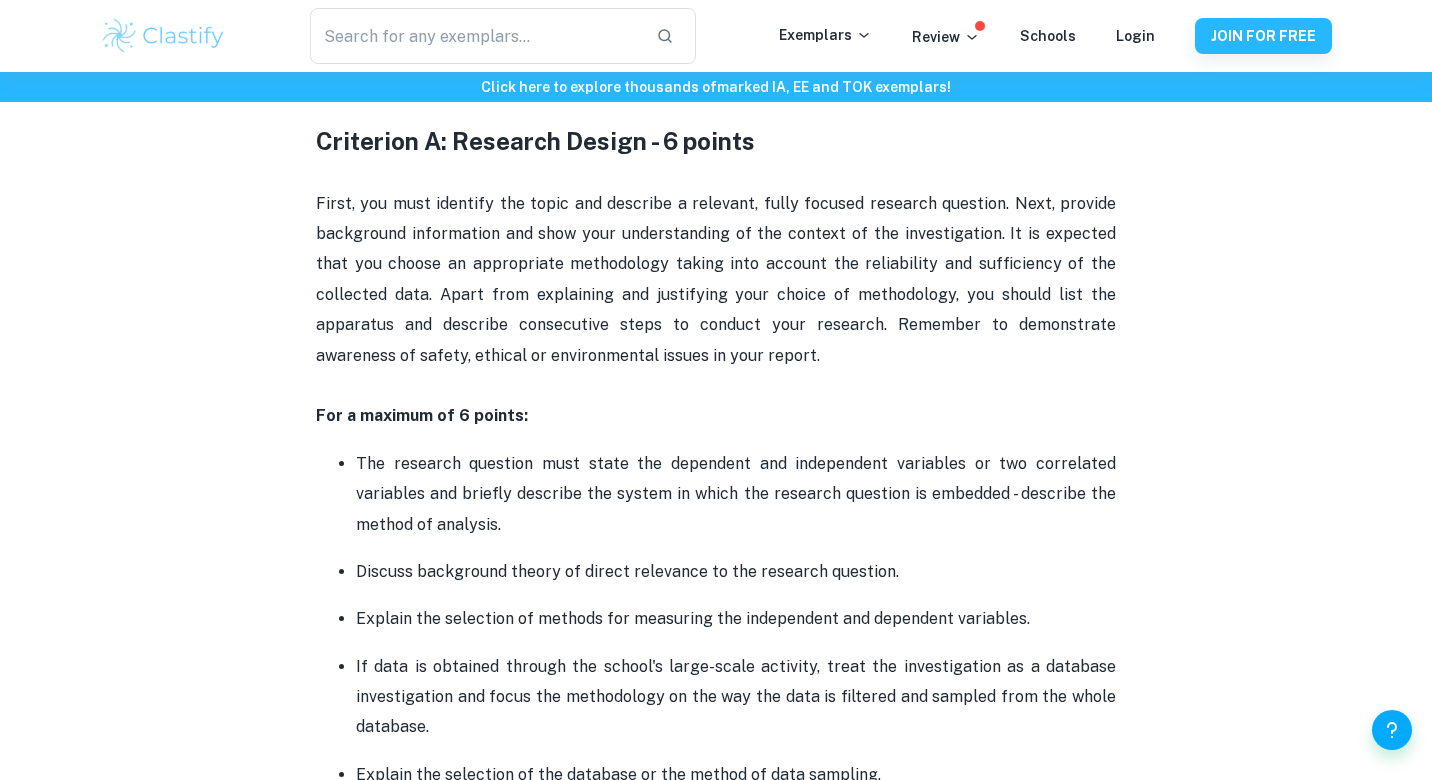 click on "For a maximum of 6 points:" at bounding box center [716, 416] 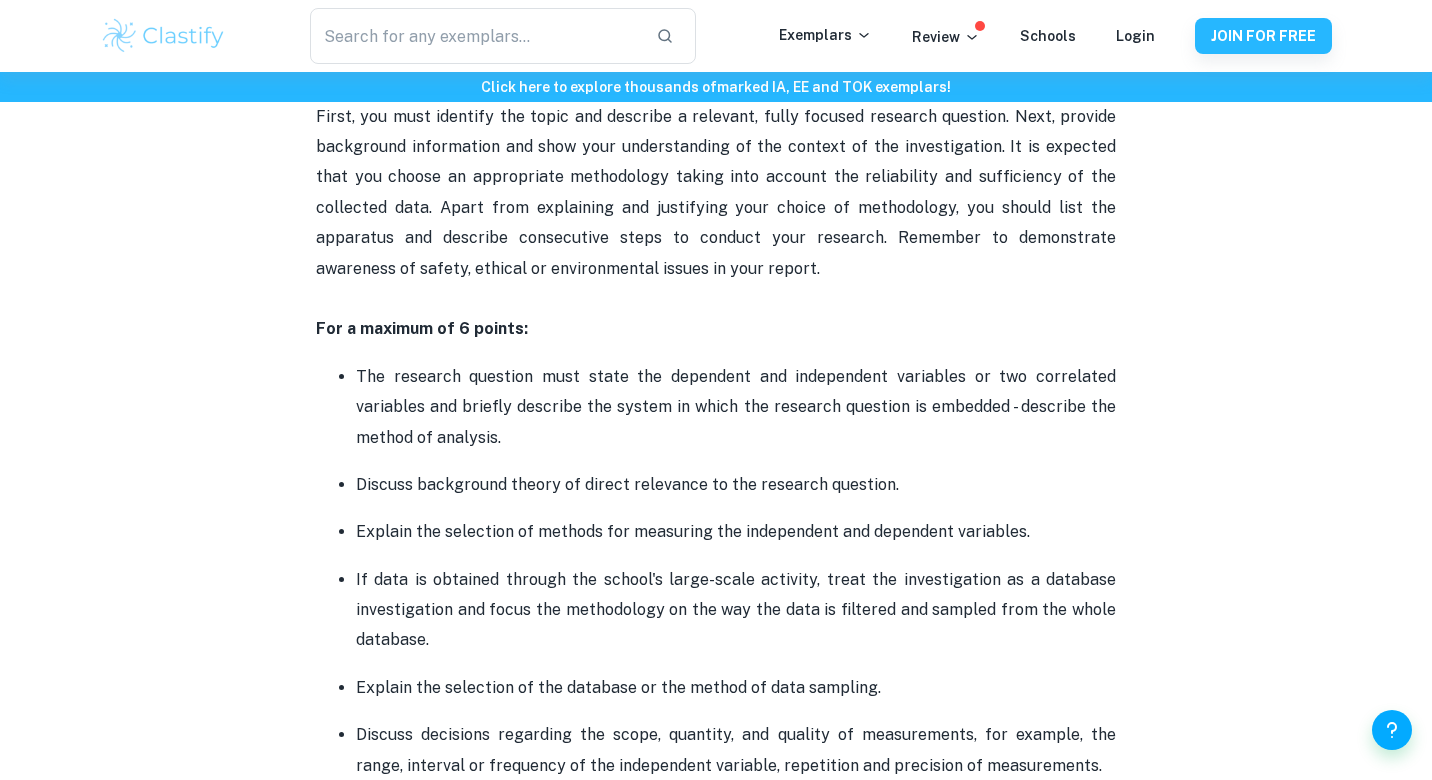 scroll, scrollTop: 1103, scrollLeft: 0, axis: vertical 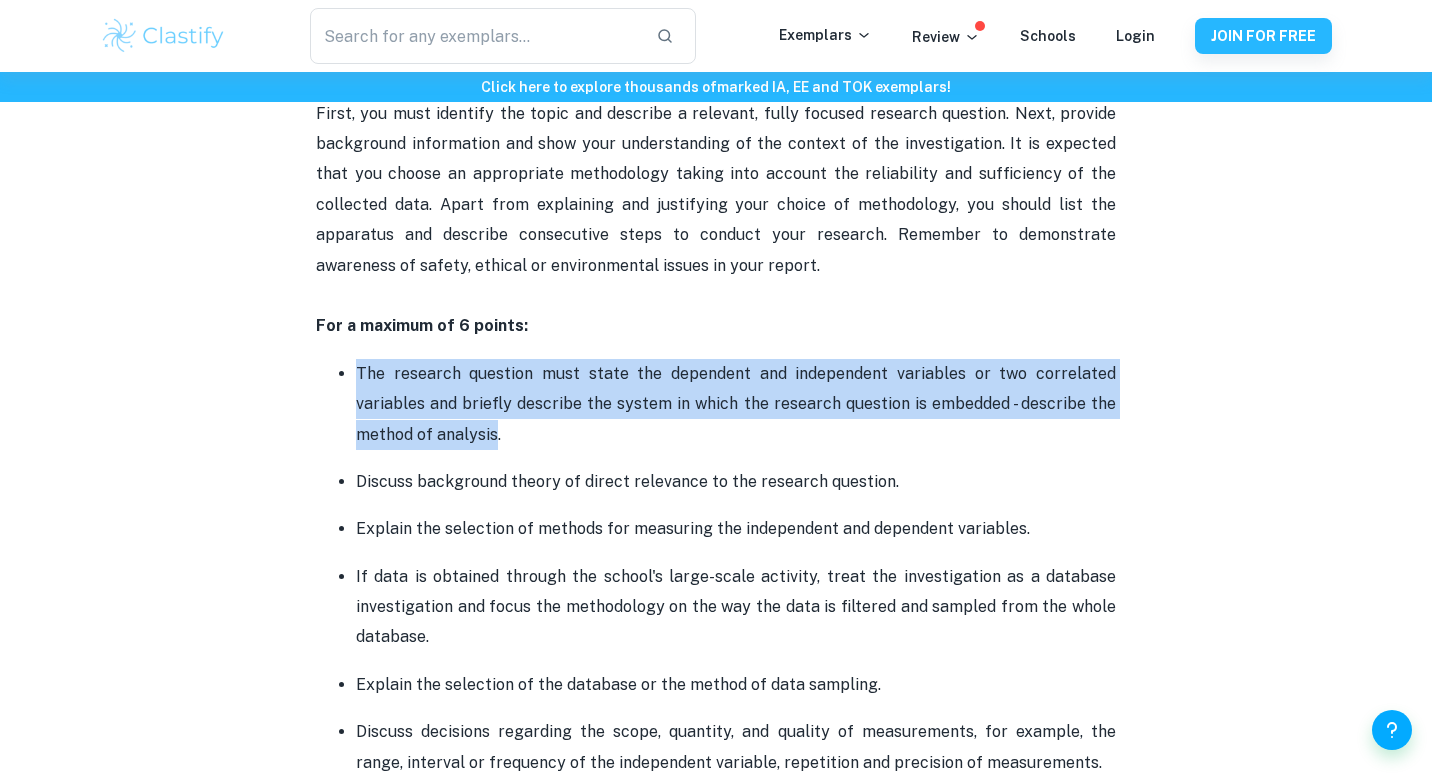drag, startPoint x: 357, startPoint y: 371, endPoint x: 492, endPoint y: 434, distance: 148.9765 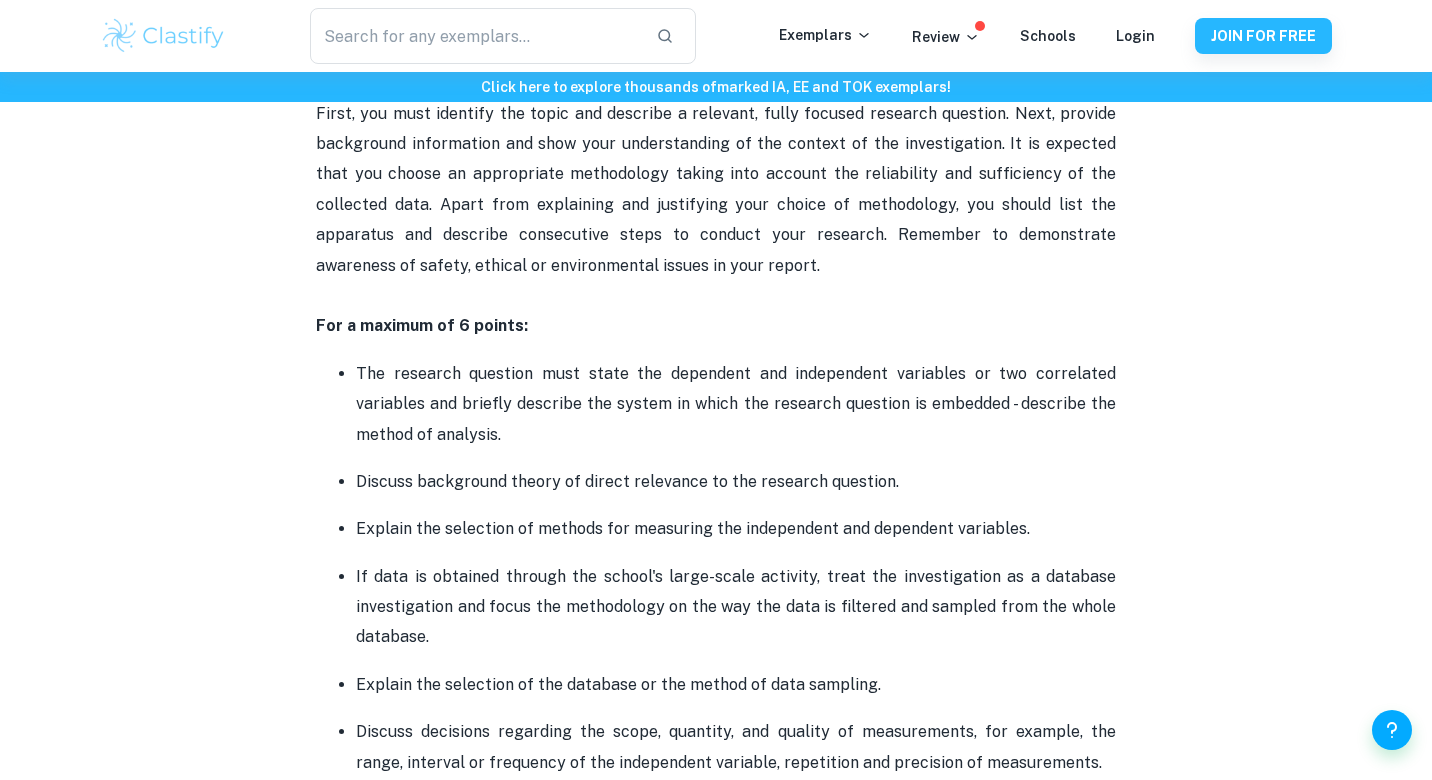 drag, startPoint x: 356, startPoint y: 478, endPoint x: 893, endPoint y: 478, distance: 537 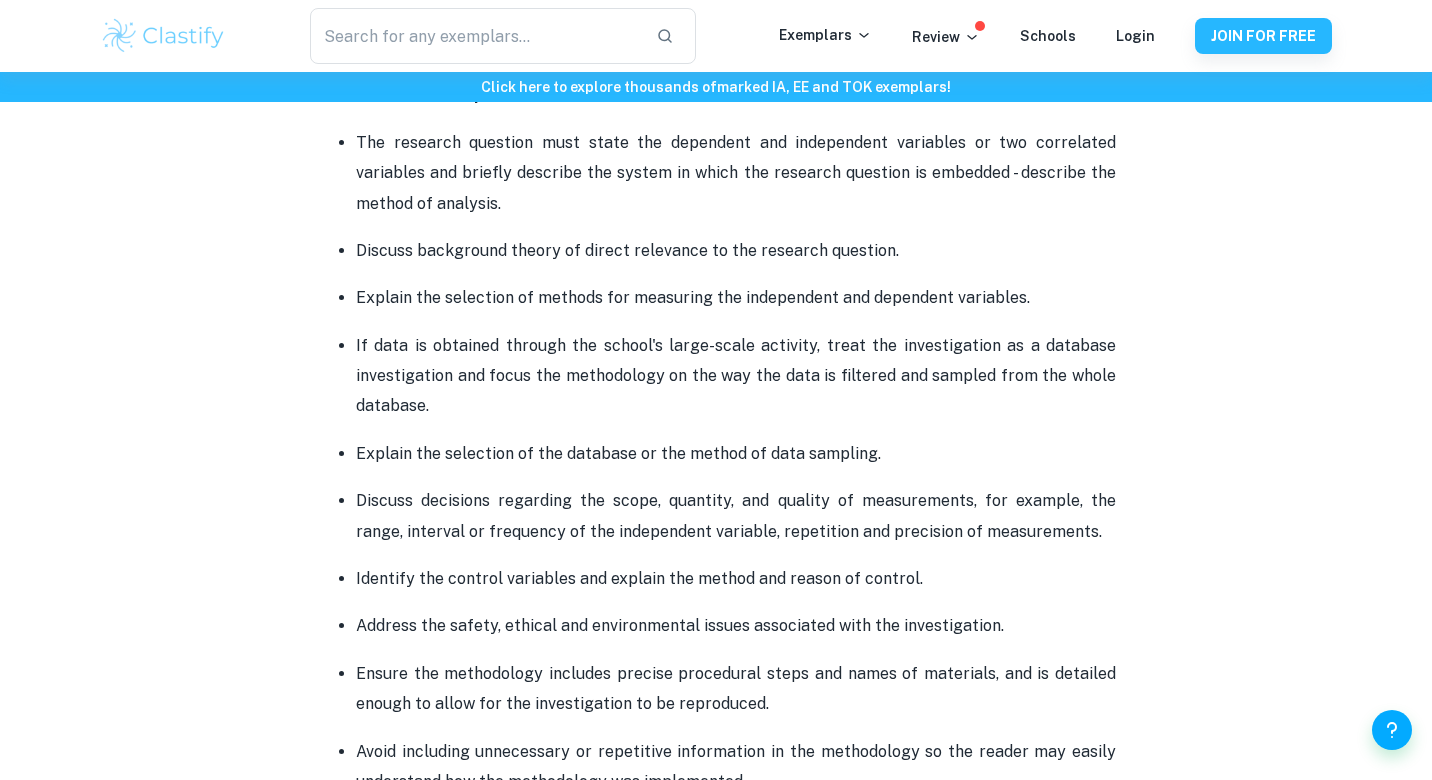 scroll, scrollTop: 1340, scrollLeft: 0, axis: vertical 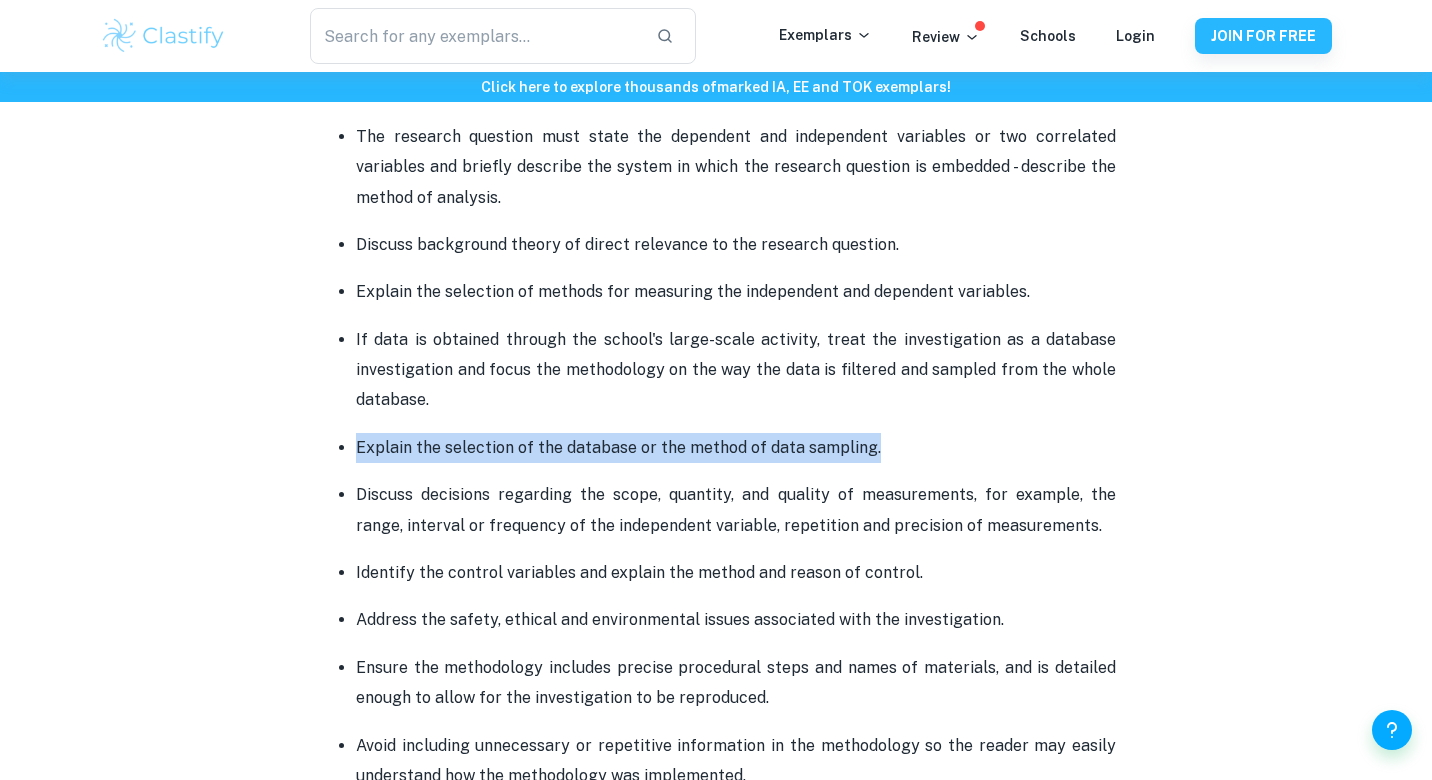 drag, startPoint x: 358, startPoint y: 437, endPoint x: 869, endPoint y: 454, distance: 511.2827 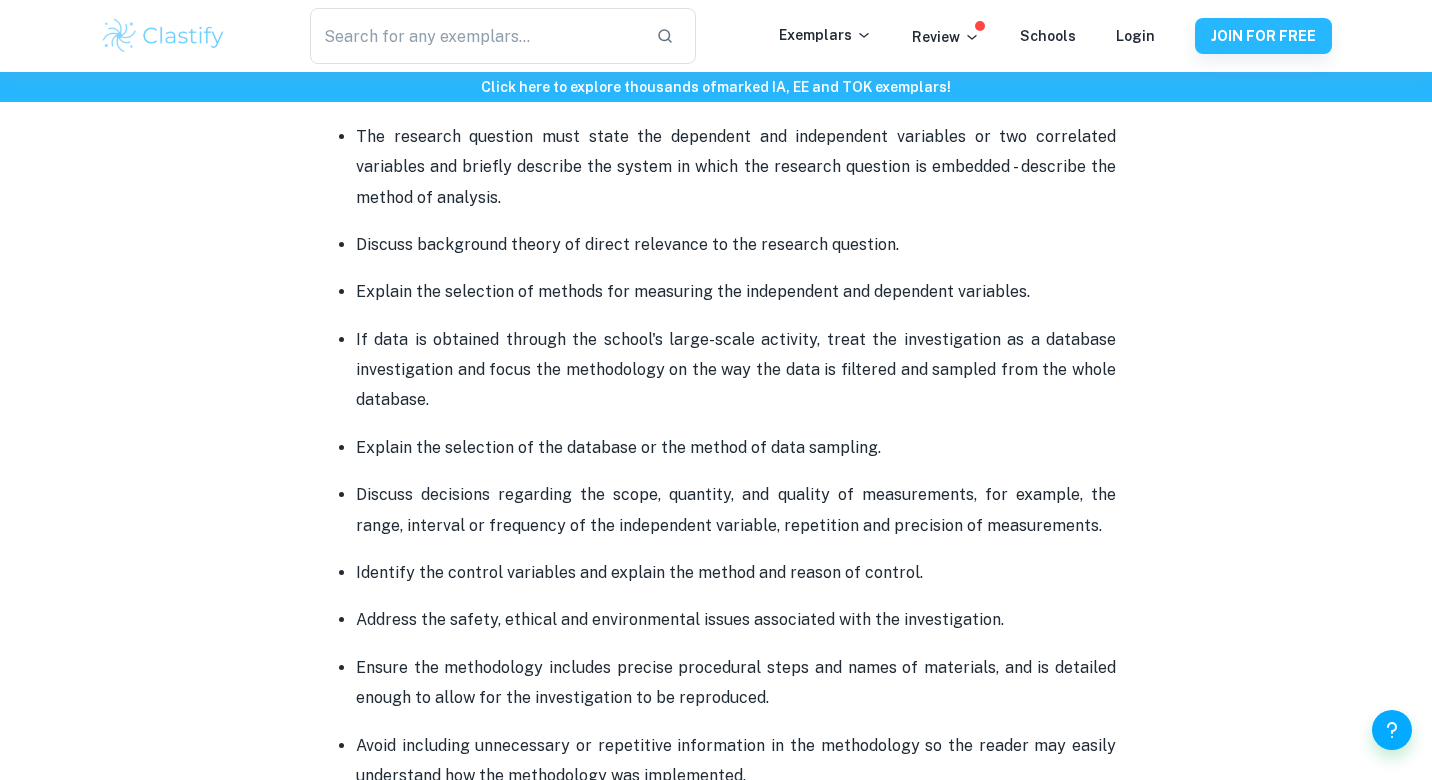 click on "Discuss decisions regarding the scope, quantity, and quality of measurements, for example, the range, interval or frequency of the independent variable, repetition and precision of measurements." at bounding box center (736, 510) 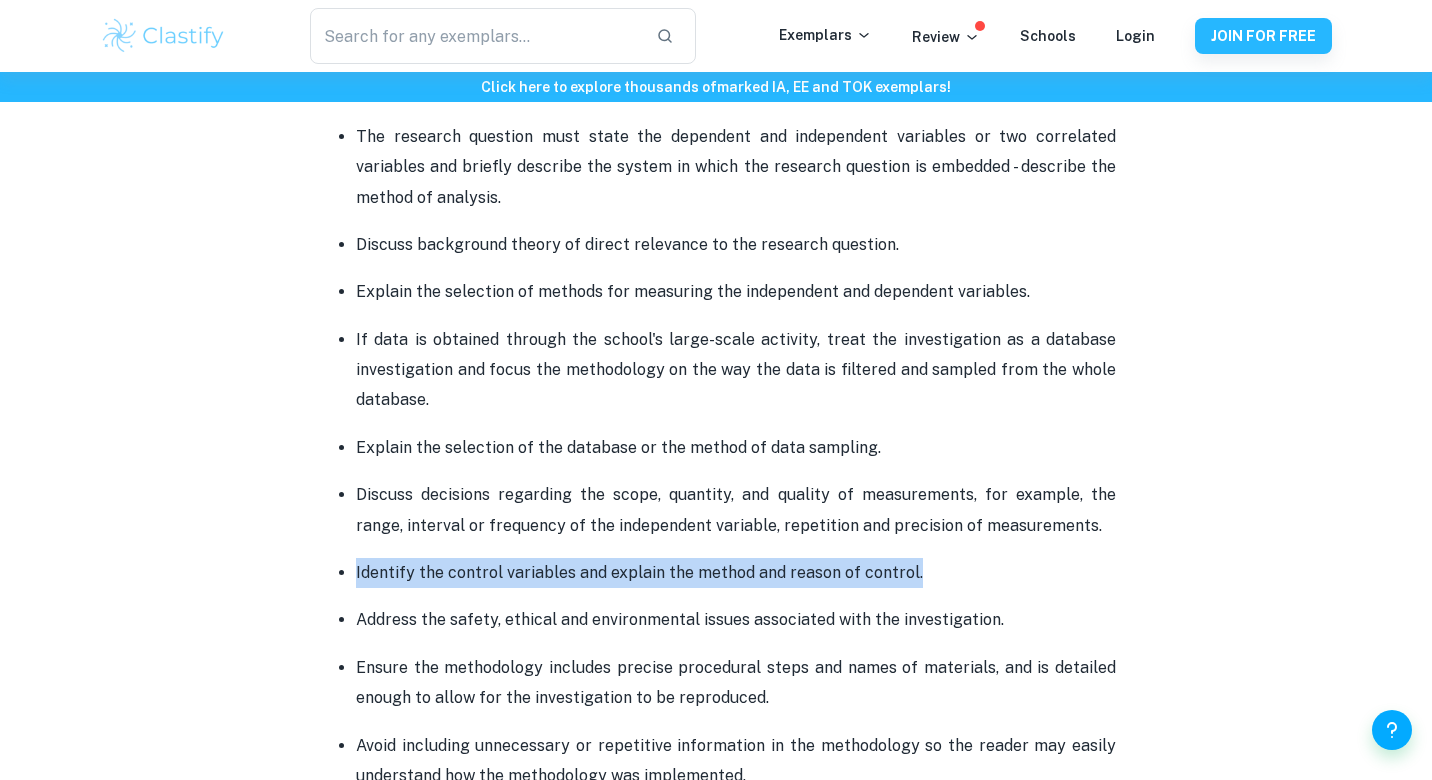 drag, startPoint x: 357, startPoint y: 571, endPoint x: 917, endPoint y: 582, distance: 560.10803 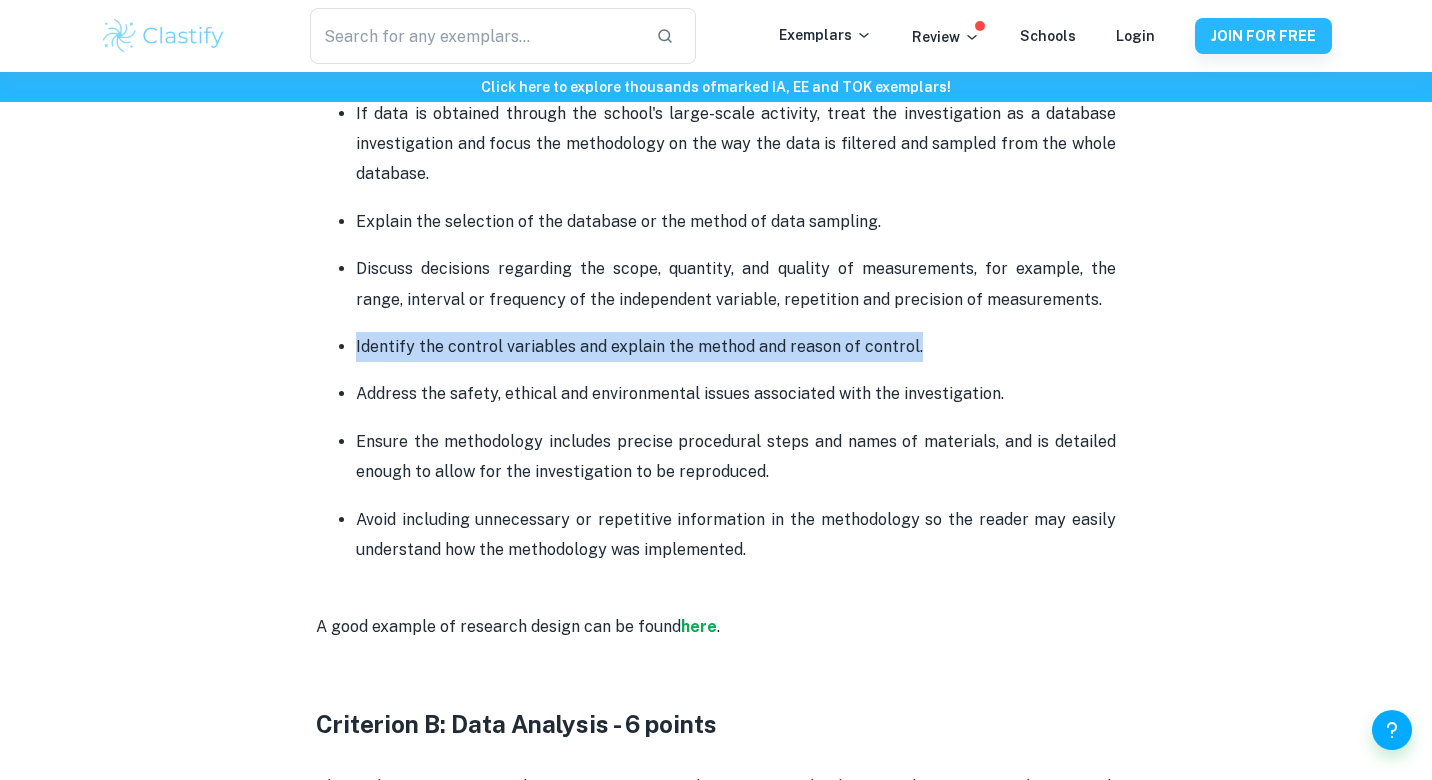 scroll, scrollTop: 1573, scrollLeft: 0, axis: vertical 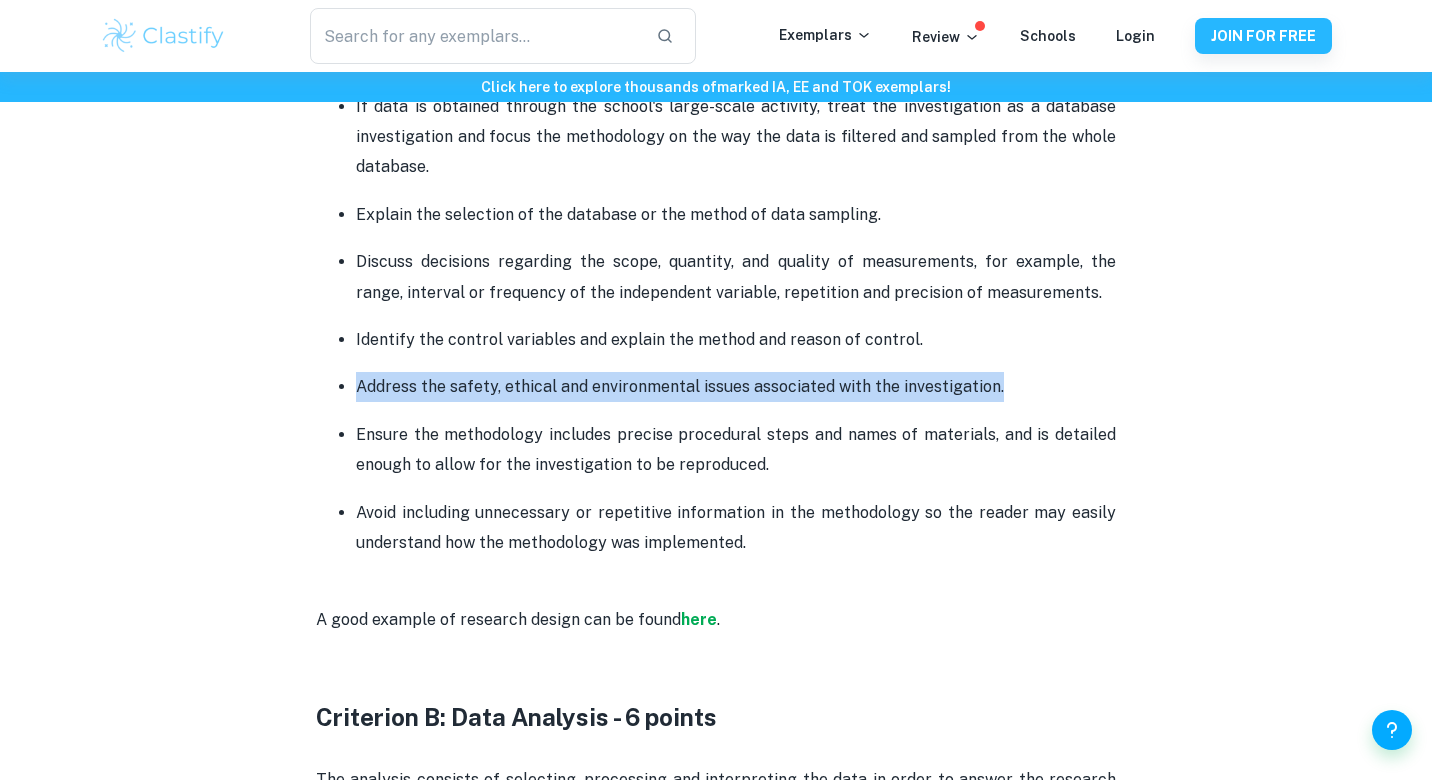 drag, startPoint x: 357, startPoint y: 383, endPoint x: 1050, endPoint y: 400, distance: 693.2085 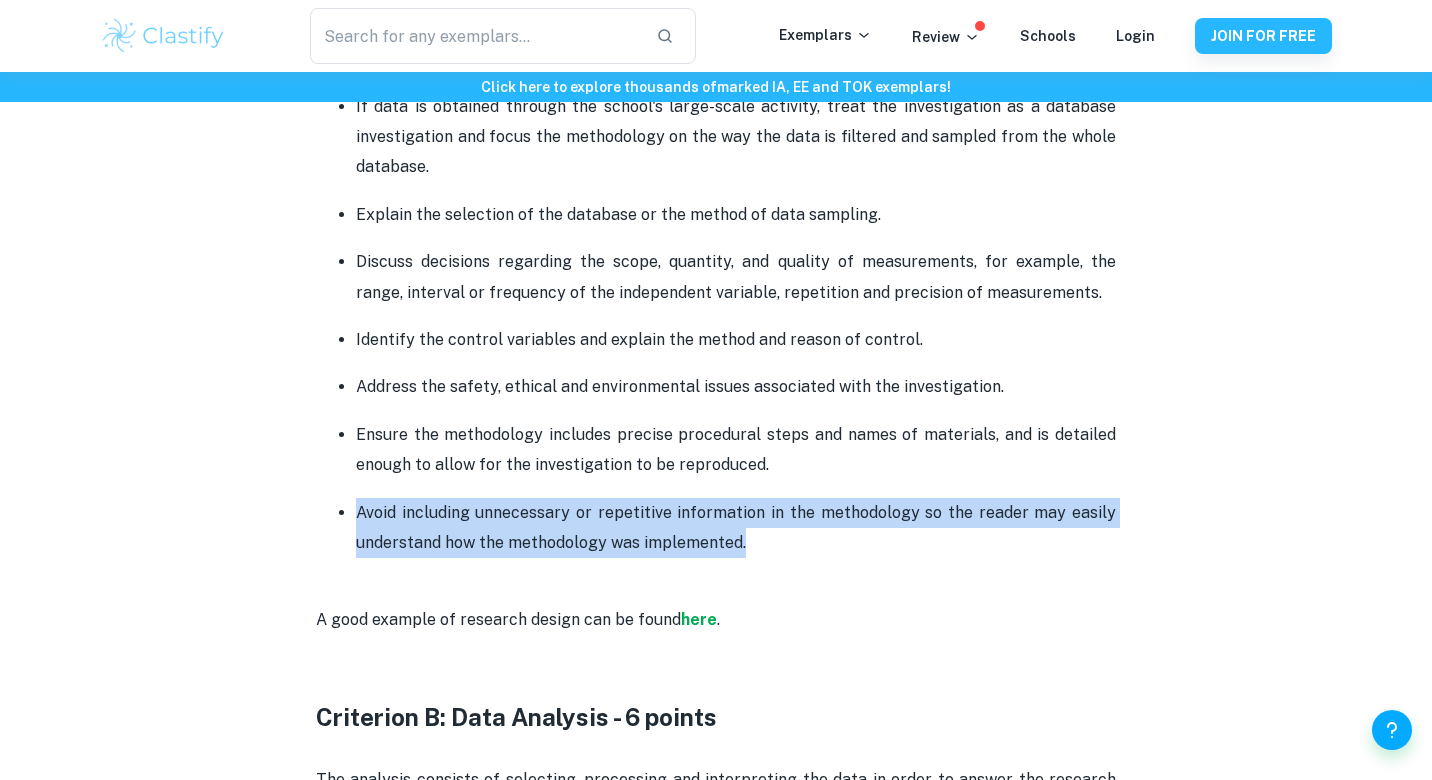 drag, startPoint x: 358, startPoint y: 512, endPoint x: 755, endPoint y: 547, distance: 398.53983 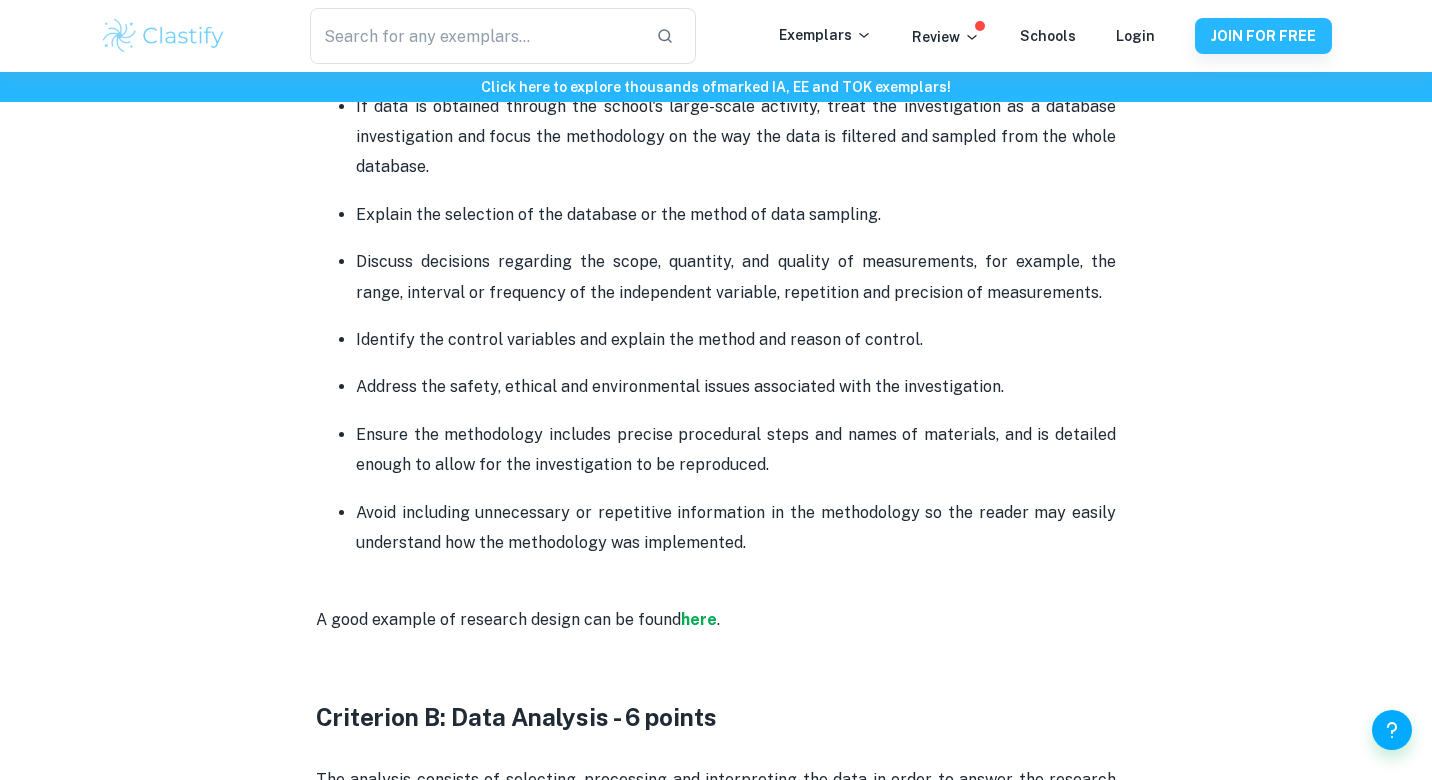 click on "A good example of research design can be found  here ." at bounding box center [716, 604] 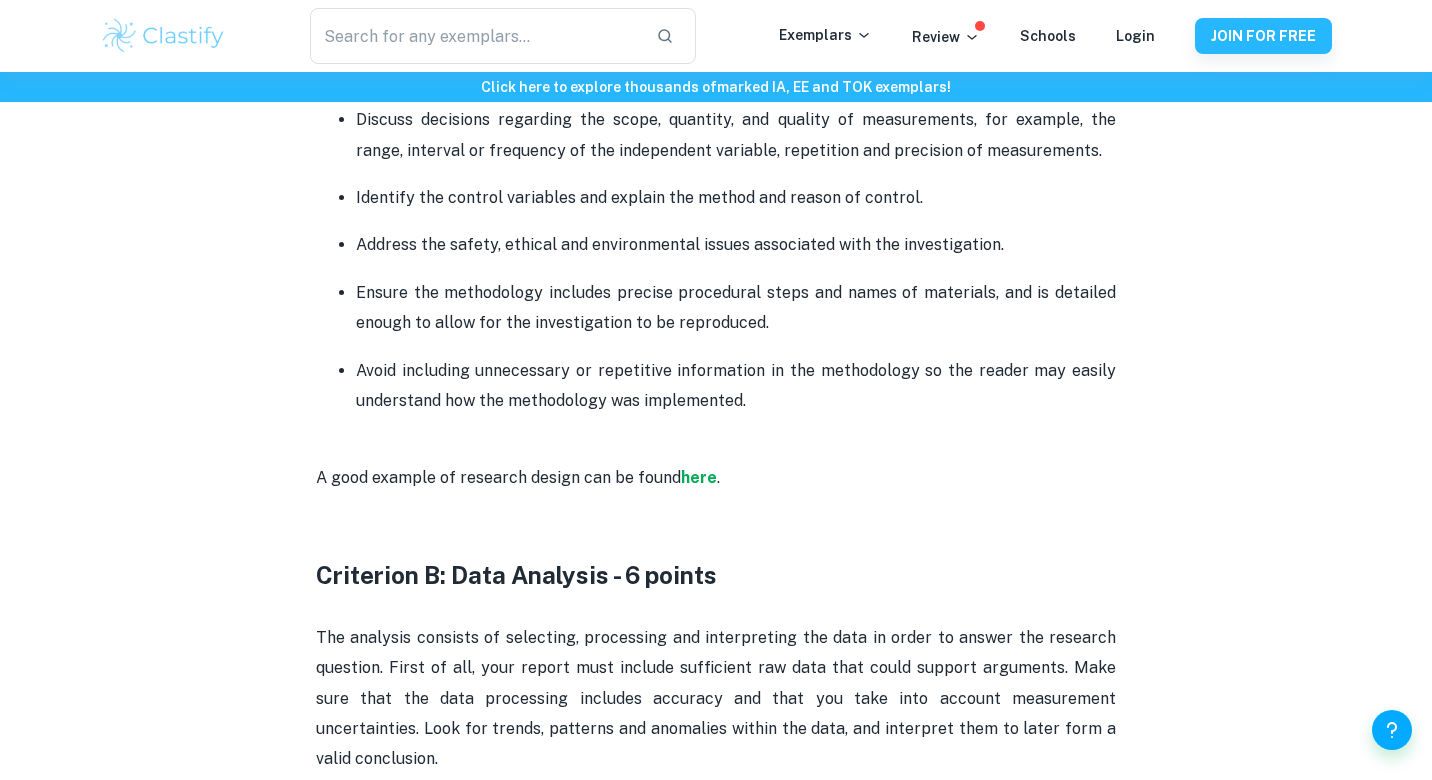 scroll, scrollTop: 1720, scrollLeft: 0, axis: vertical 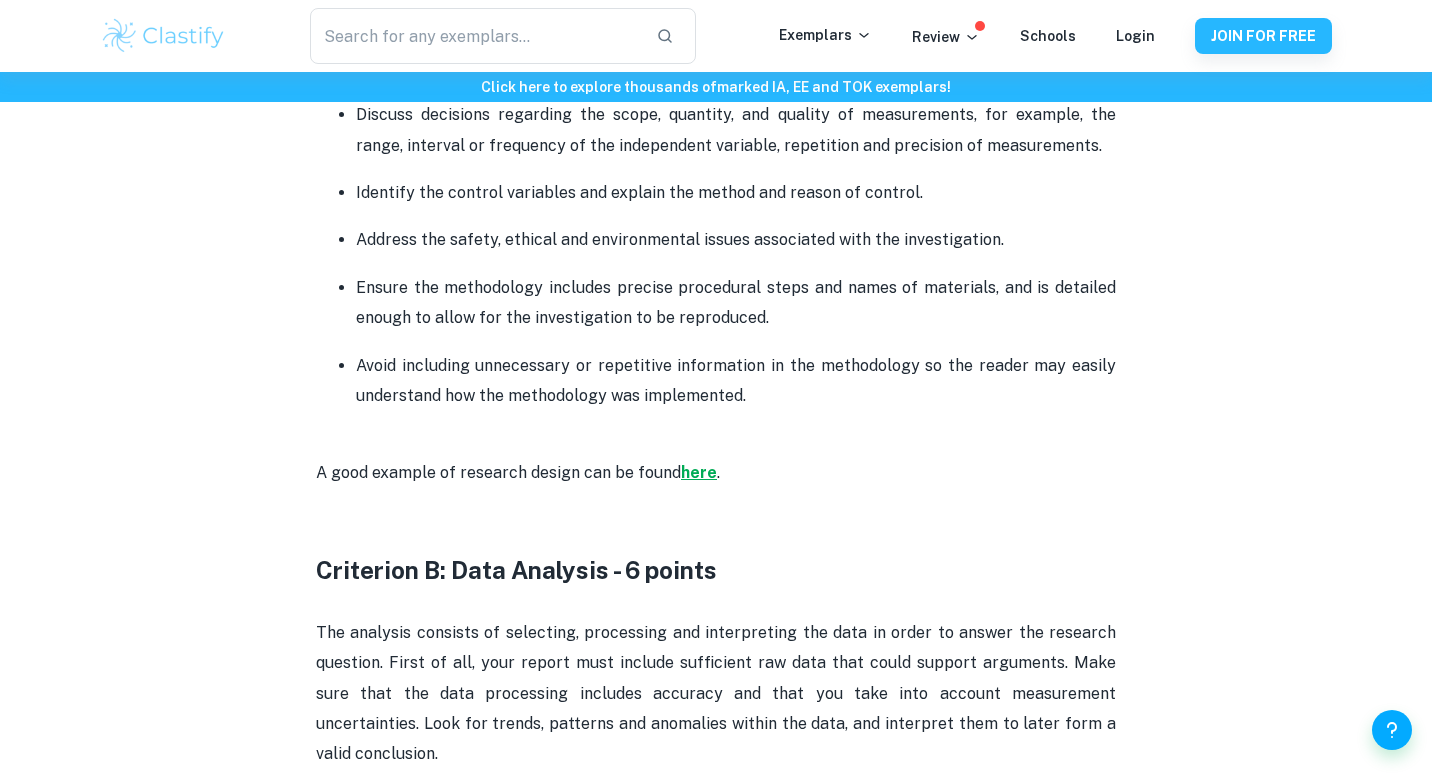 click on "here" at bounding box center [699, 472] 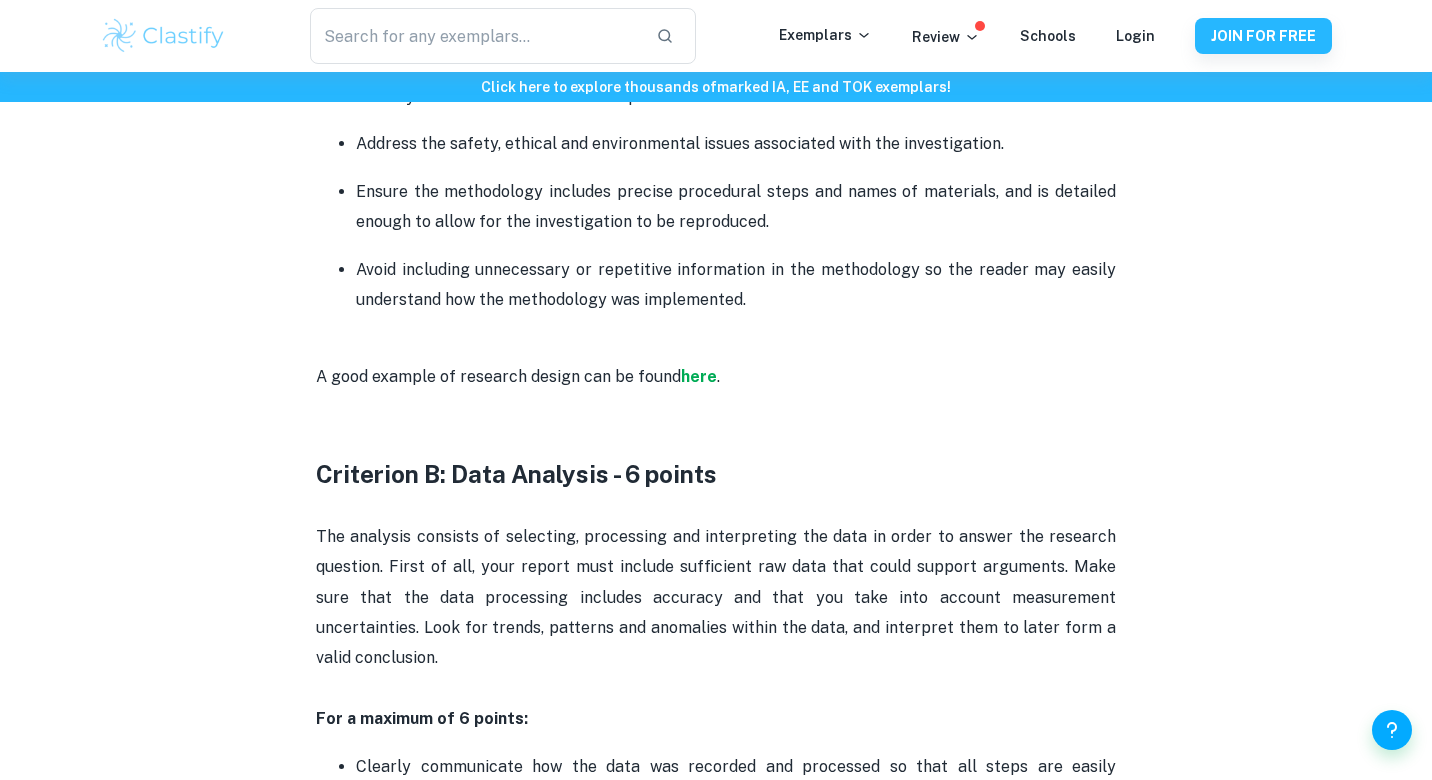 scroll, scrollTop: 1862, scrollLeft: 0, axis: vertical 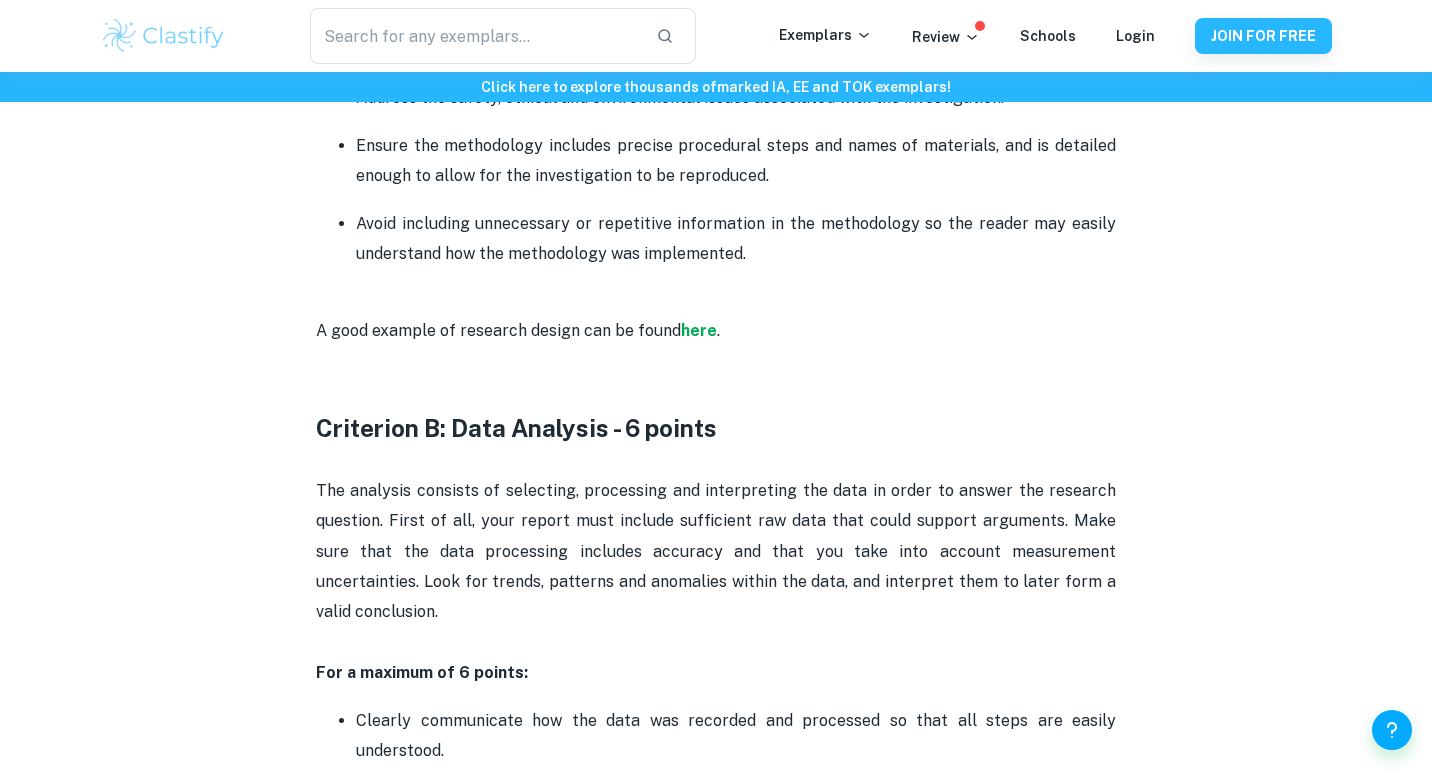 drag, startPoint x: 318, startPoint y: 430, endPoint x: 782, endPoint y: 421, distance: 464.08728 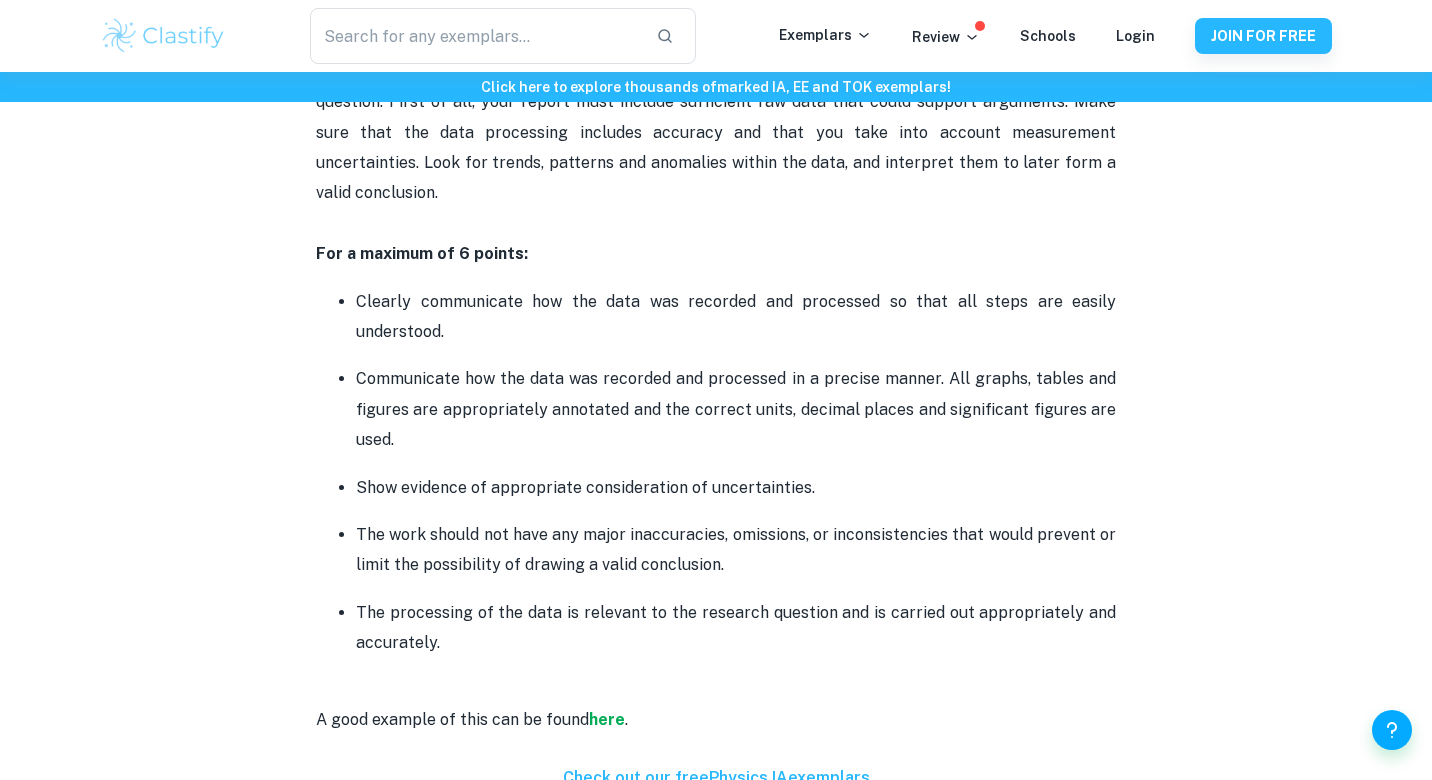 scroll, scrollTop: 2283, scrollLeft: 0, axis: vertical 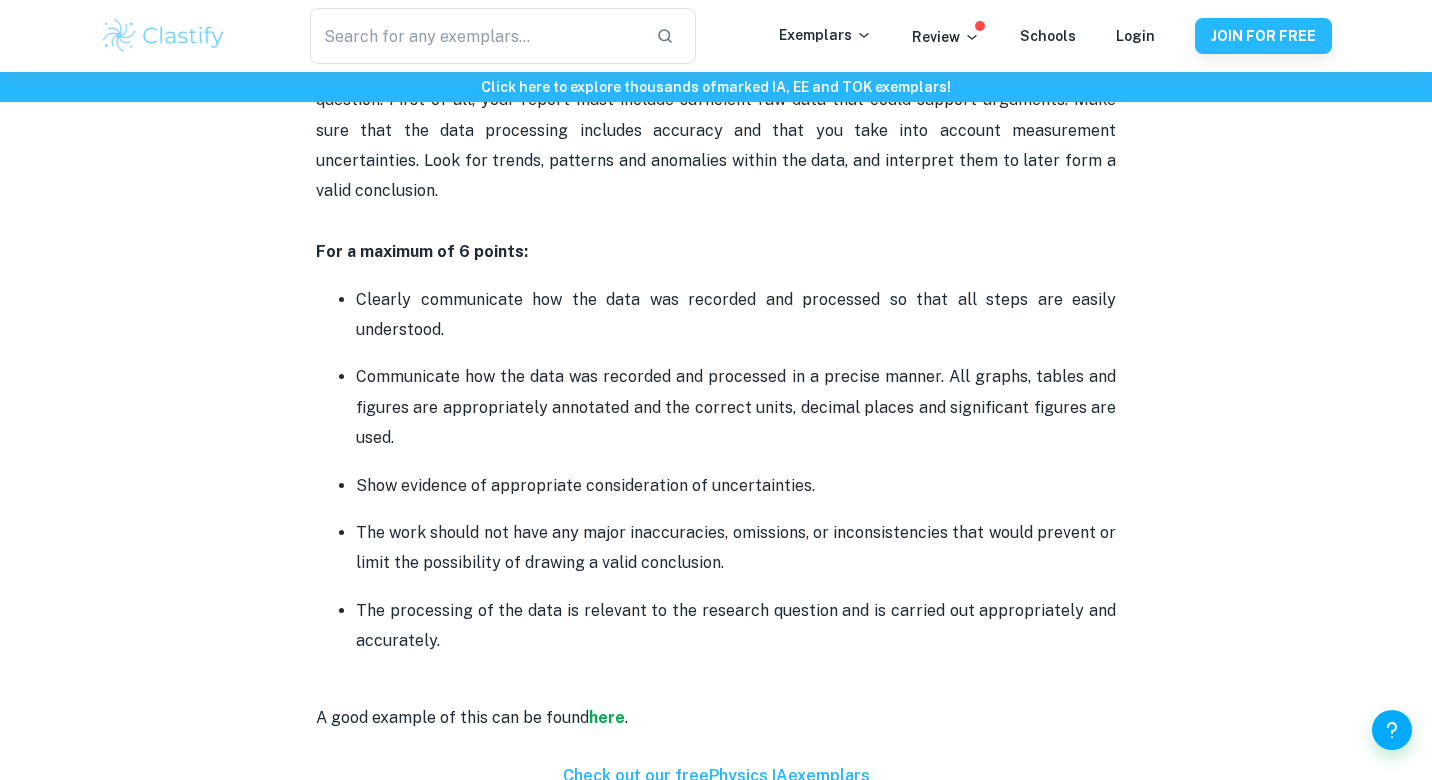 drag, startPoint x: 356, startPoint y: 267, endPoint x: 449, endPoint y: 292, distance: 96.30161 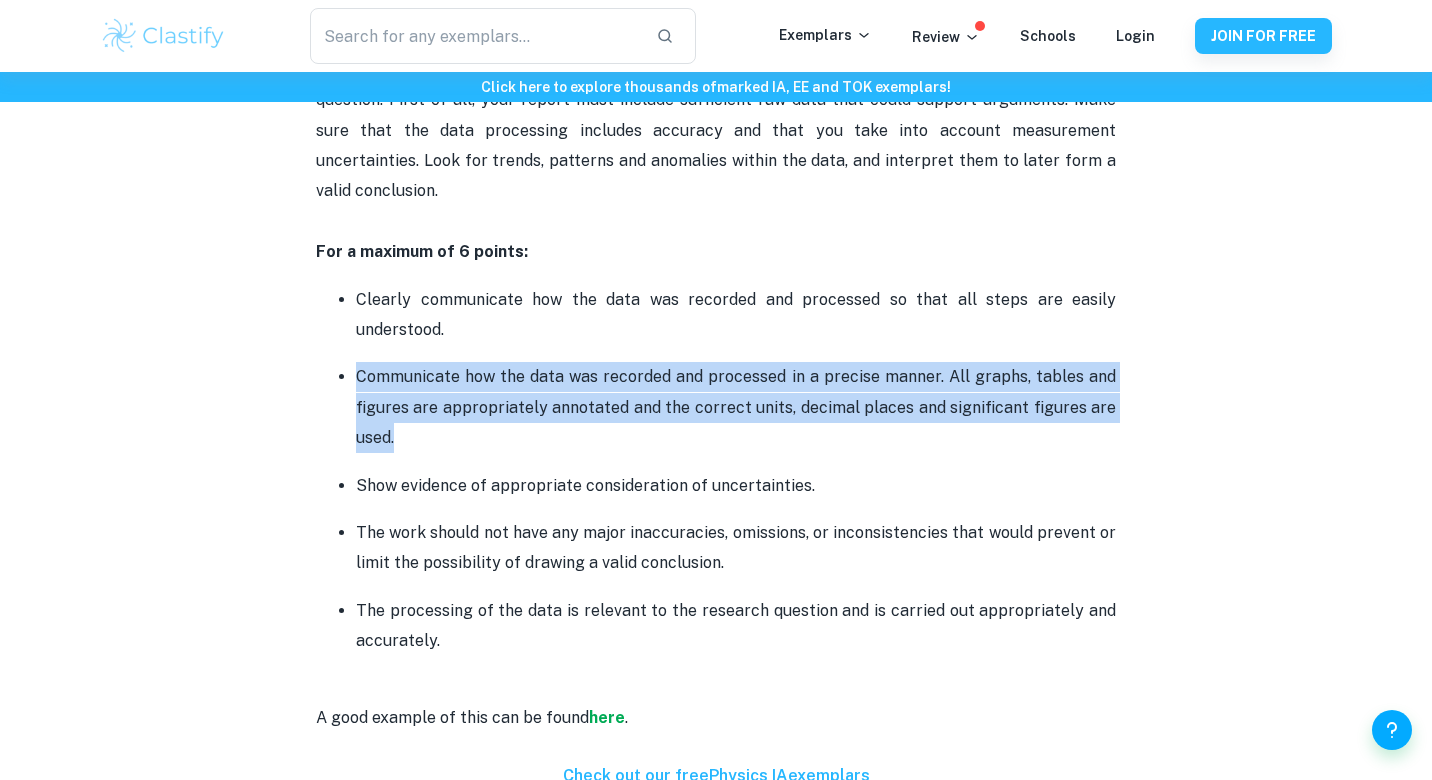 drag, startPoint x: 359, startPoint y: 349, endPoint x: 396, endPoint y: 395, distance: 59.03389 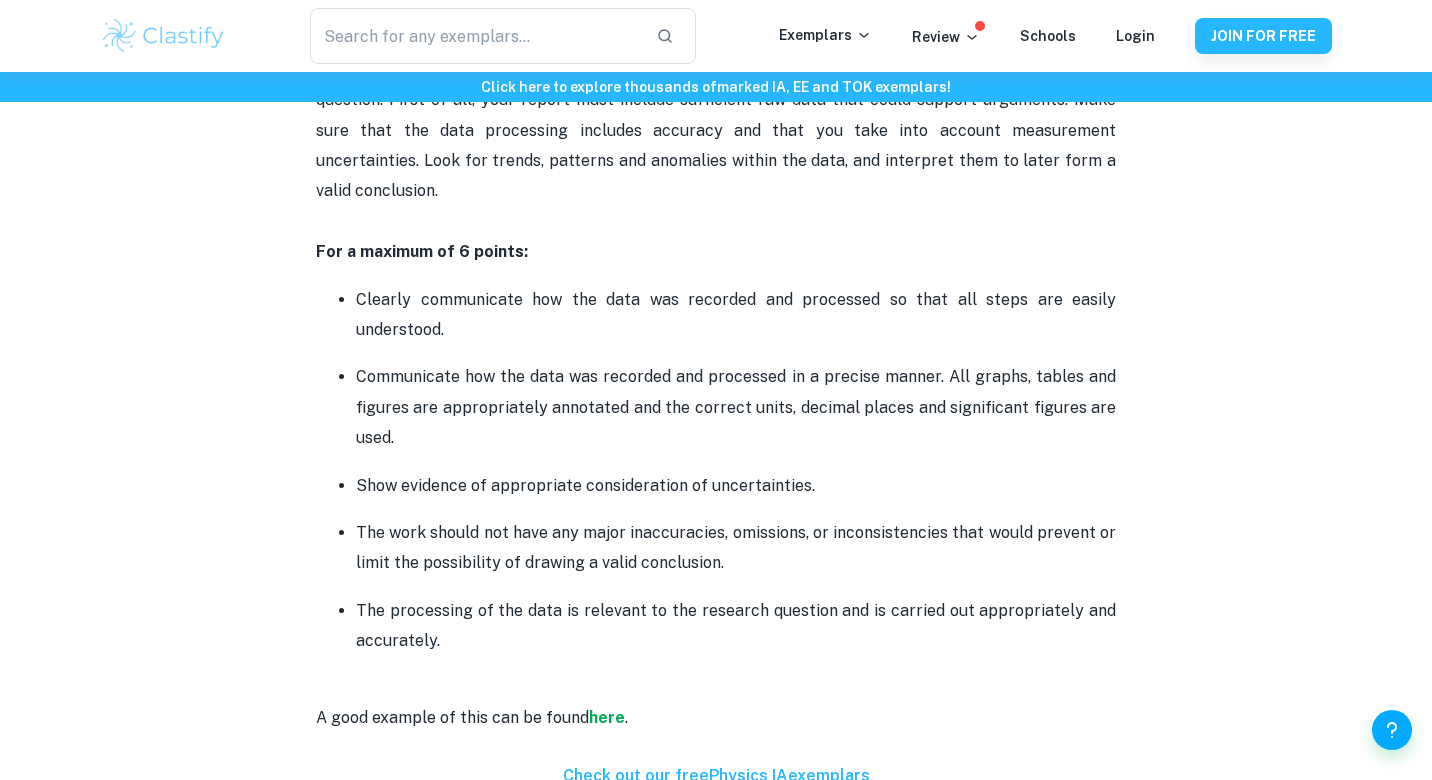 click on "Clearly communicate how the data was recorded and processed so that all steps are easily understood.  Communicate how the data was recorded and processed in a precise manner. All graphs, tables and figures are appropriately annotated and the correct units, decimal places and significant figures are used.  Show evidence of appropriate consideration of uncertainties.  The work should not have any major inaccuracies, omissions, or inconsistencies that would prevent or limit the possibility of drawing a valid conclusion.  The processing of the data is relevant to the research question and is carried out appropriately and accurately." at bounding box center (716, 470) 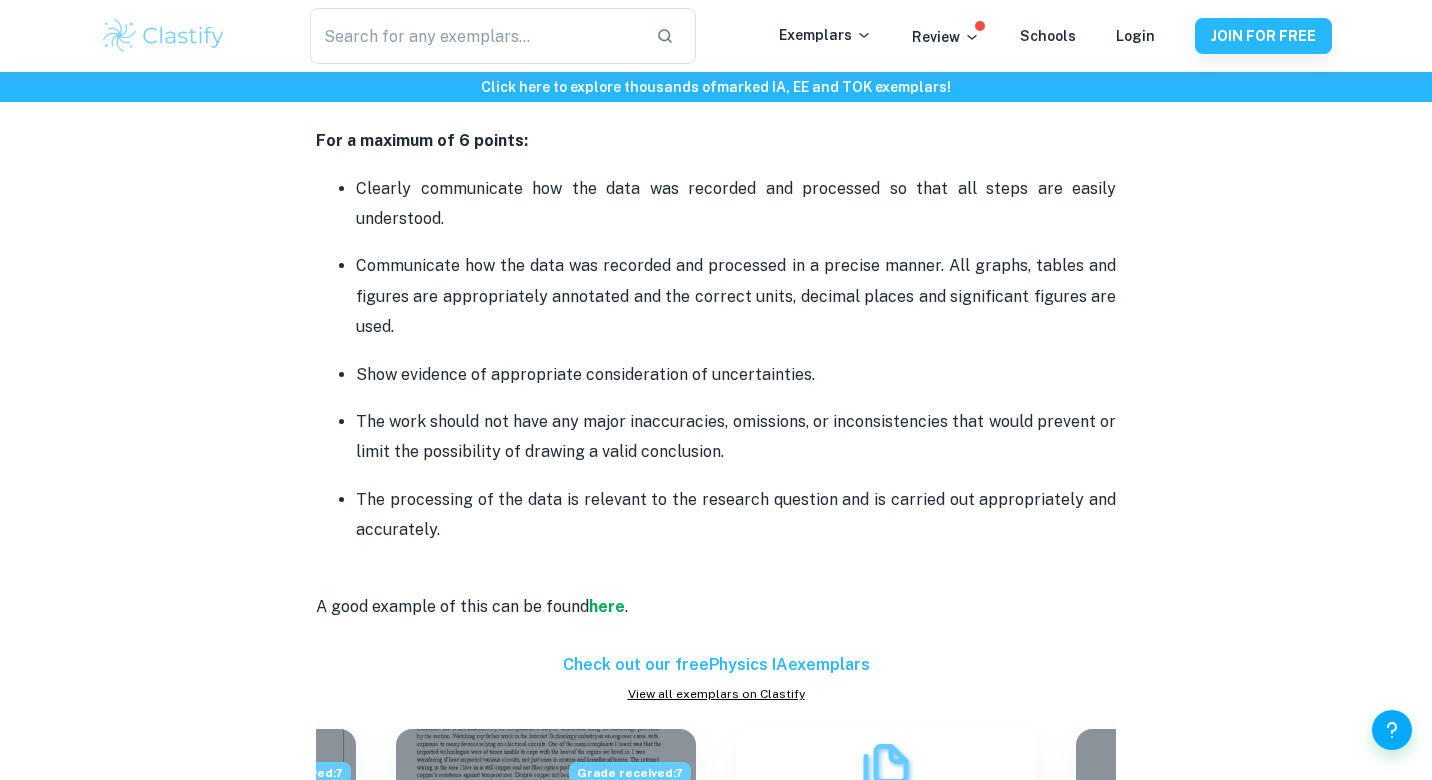 scroll, scrollTop: 2419, scrollLeft: 0, axis: vertical 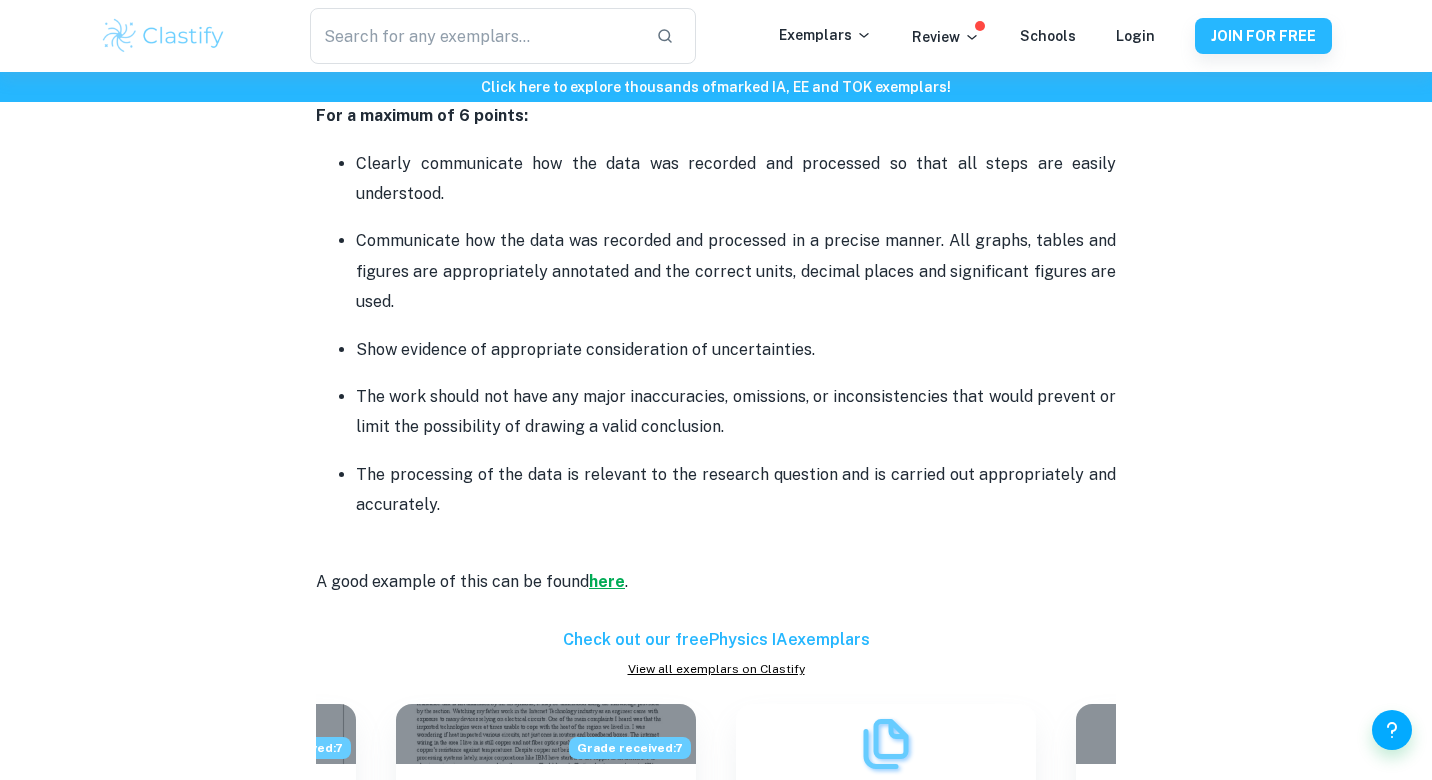 click on "here" at bounding box center [607, 581] 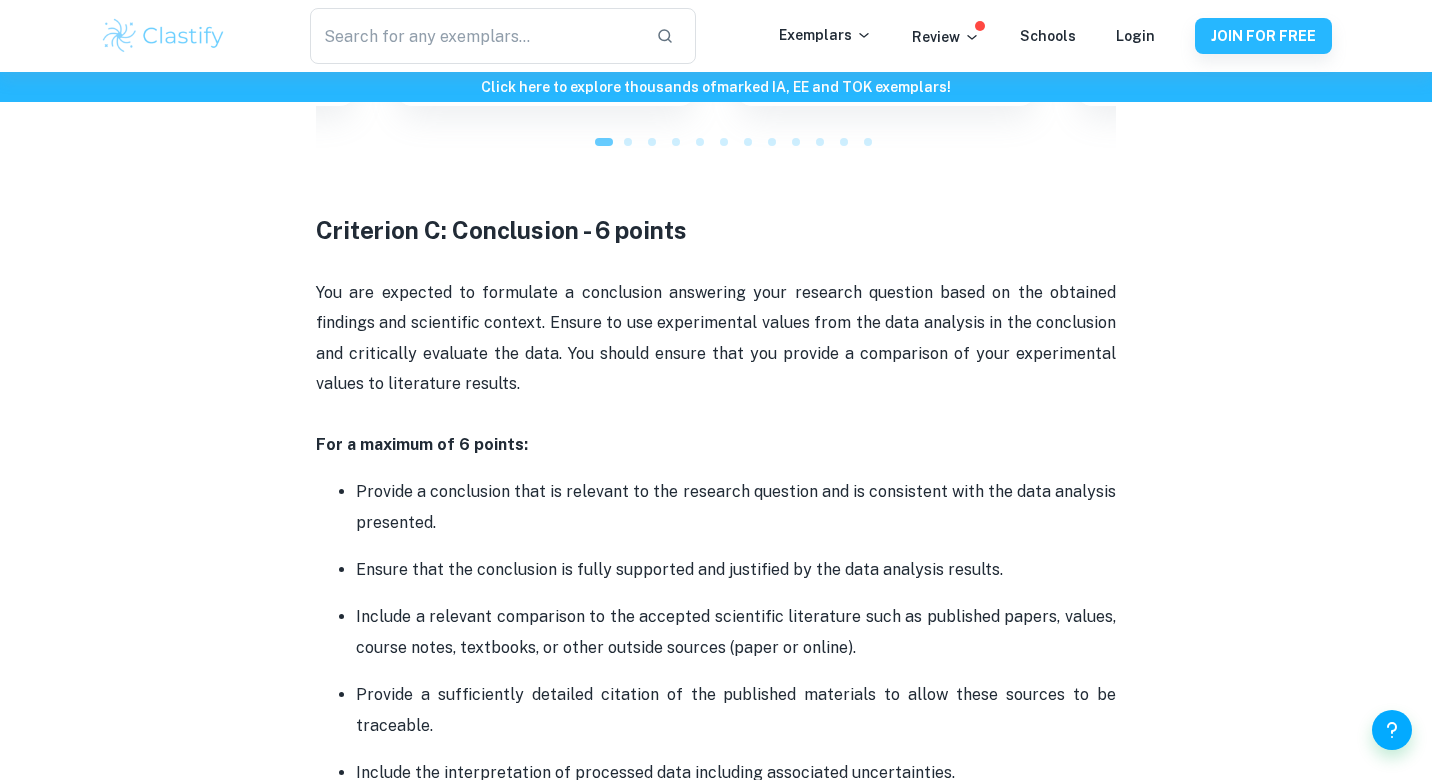 scroll, scrollTop: 3204, scrollLeft: 0, axis: vertical 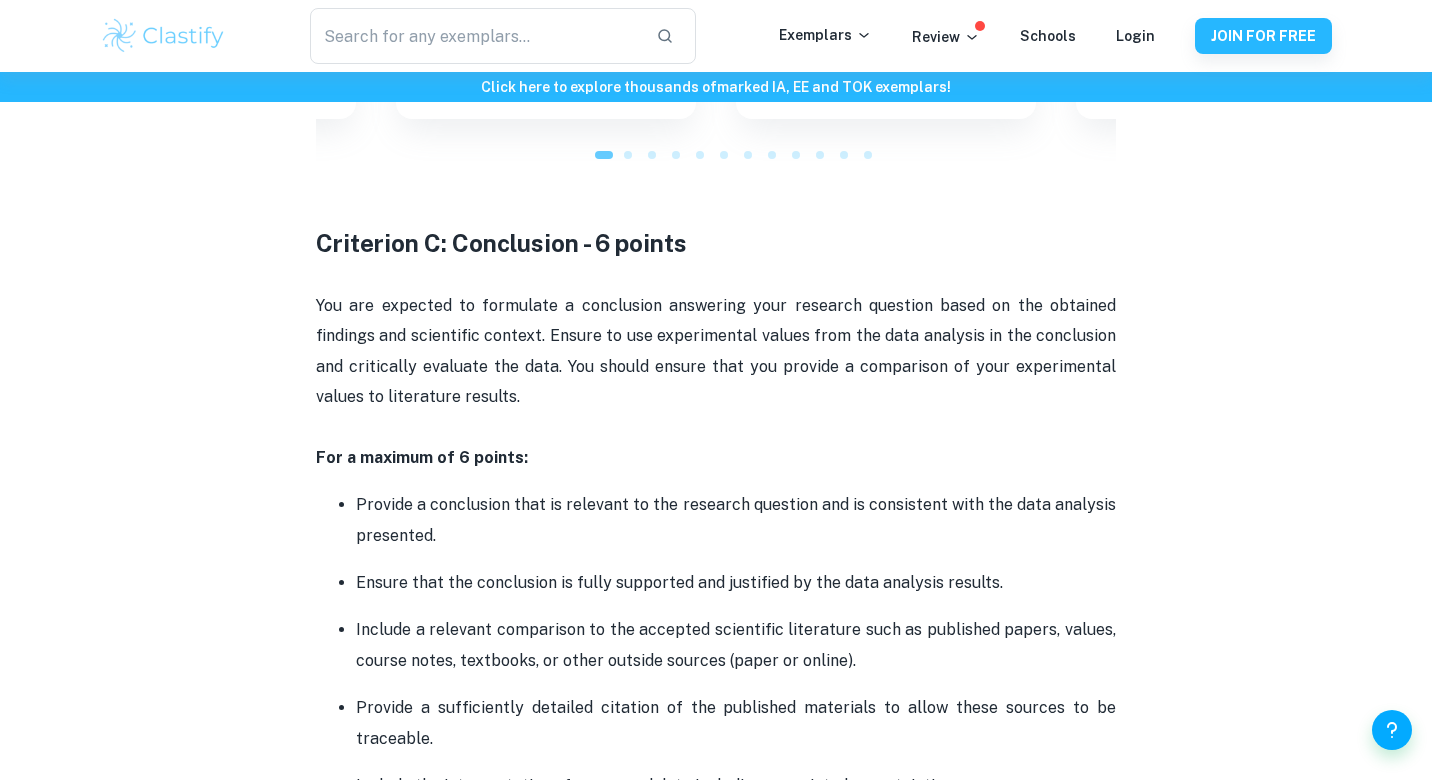 drag, startPoint x: 321, startPoint y: 213, endPoint x: 698, endPoint y: 225, distance: 377.19092 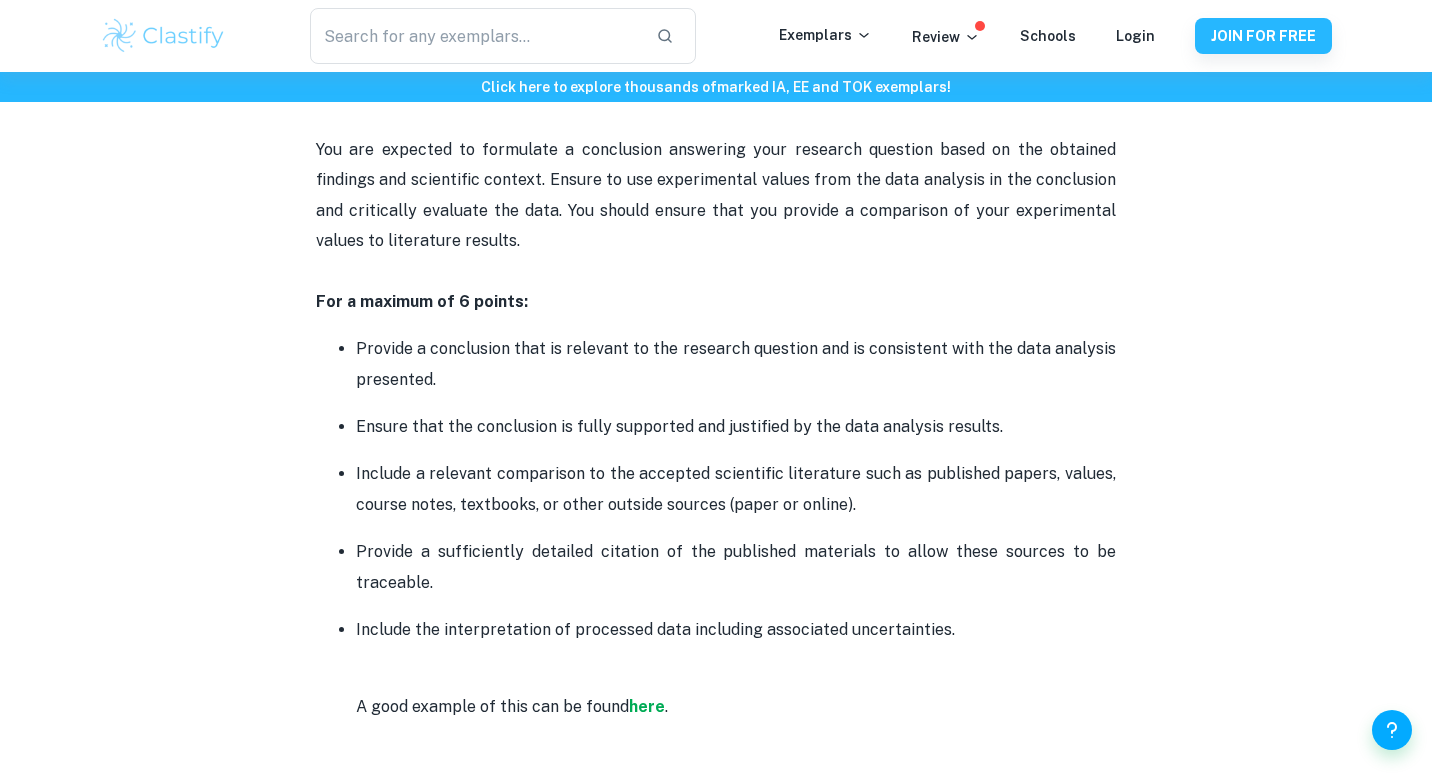 scroll, scrollTop: 3370, scrollLeft: 0, axis: vertical 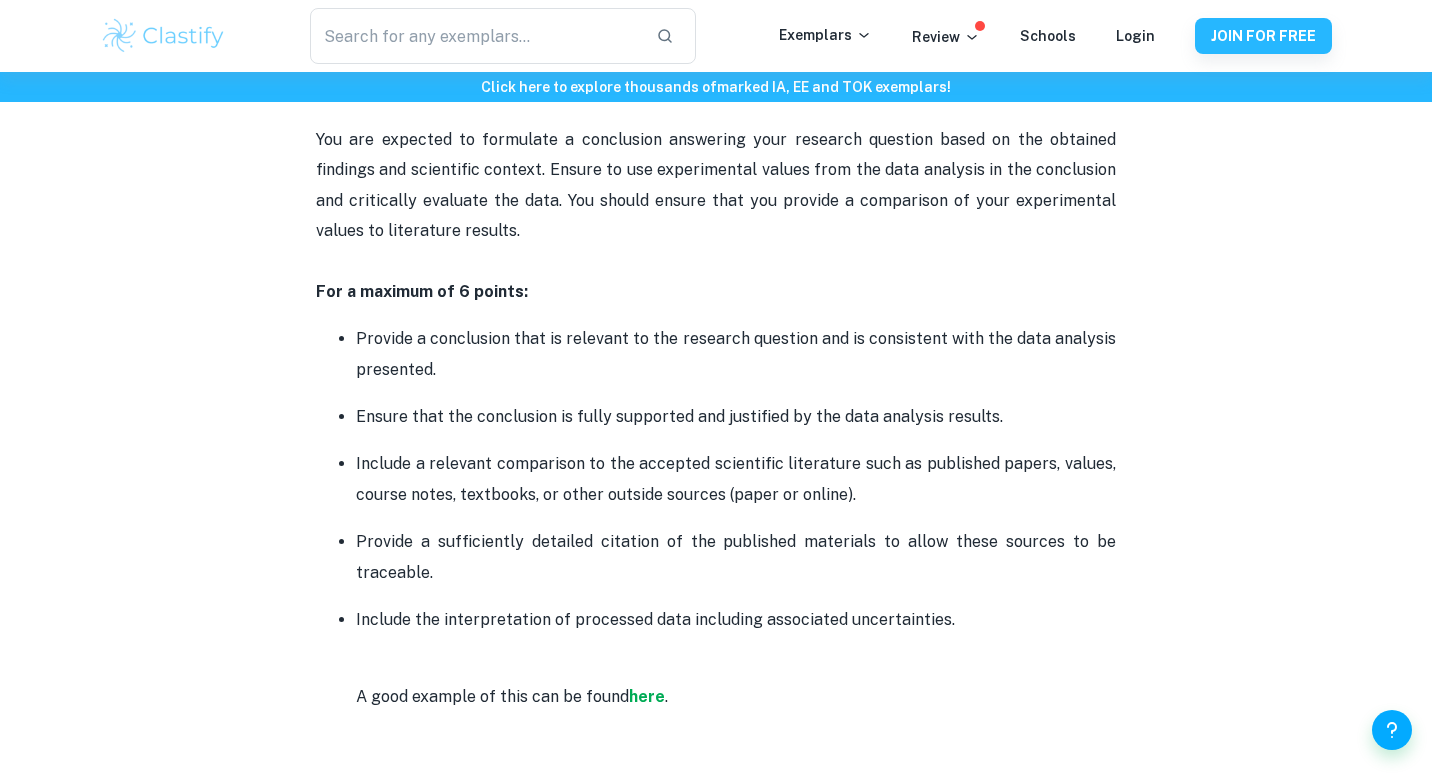 drag, startPoint x: 356, startPoint y: 434, endPoint x: 1129, endPoint y: 438, distance: 773.0104 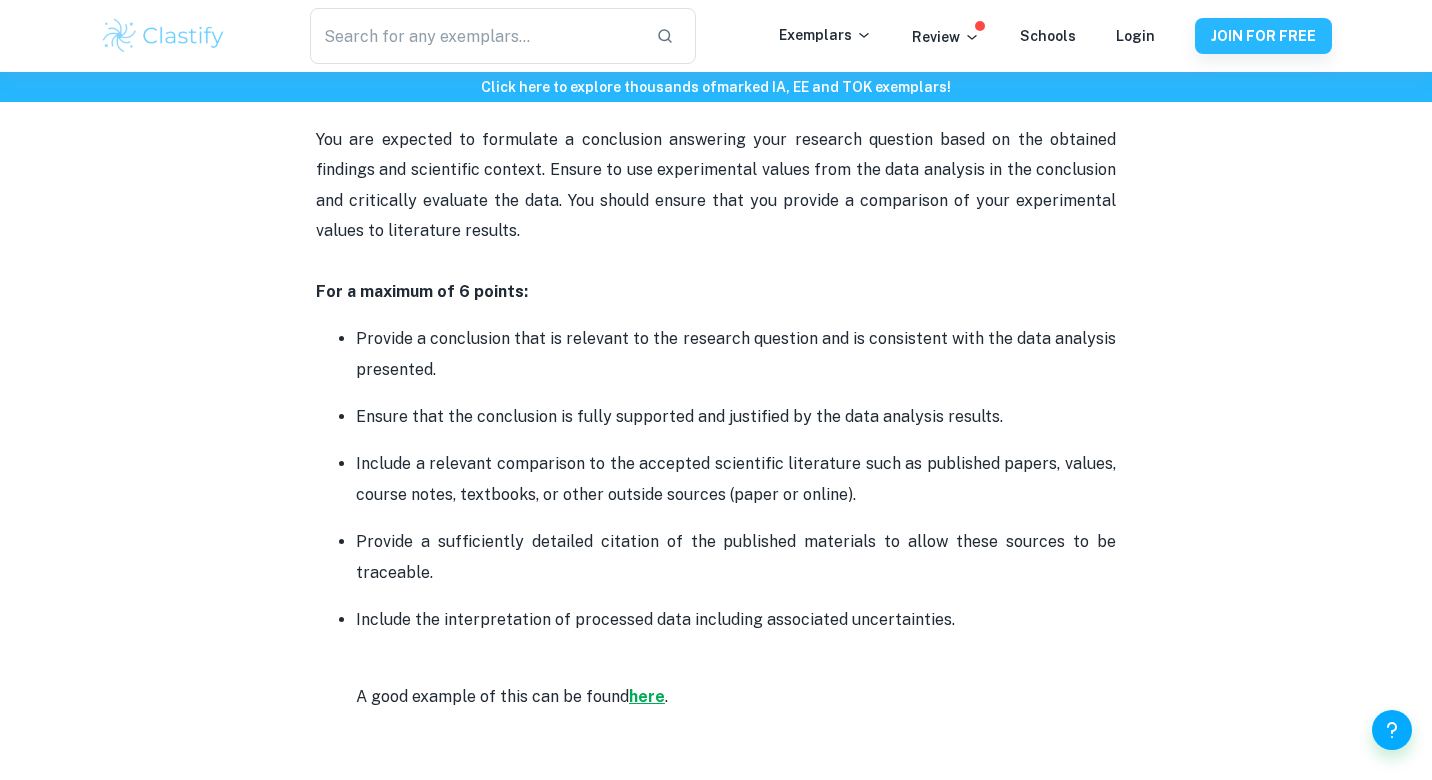 click on "here" at bounding box center (647, 696) 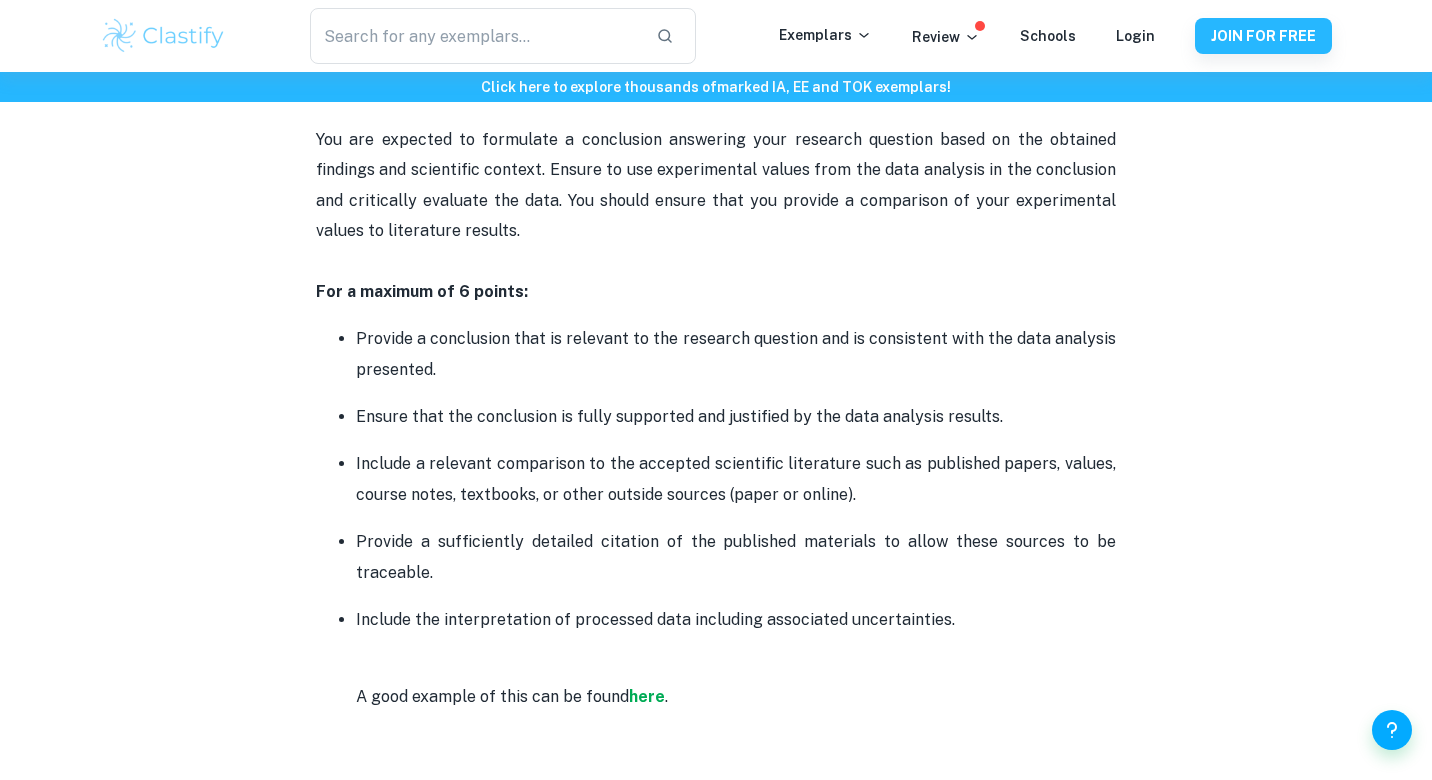 click on "Provide a sufficiently detailed citation of the published materials to allow these sources to be traceable." at bounding box center [736, 557] 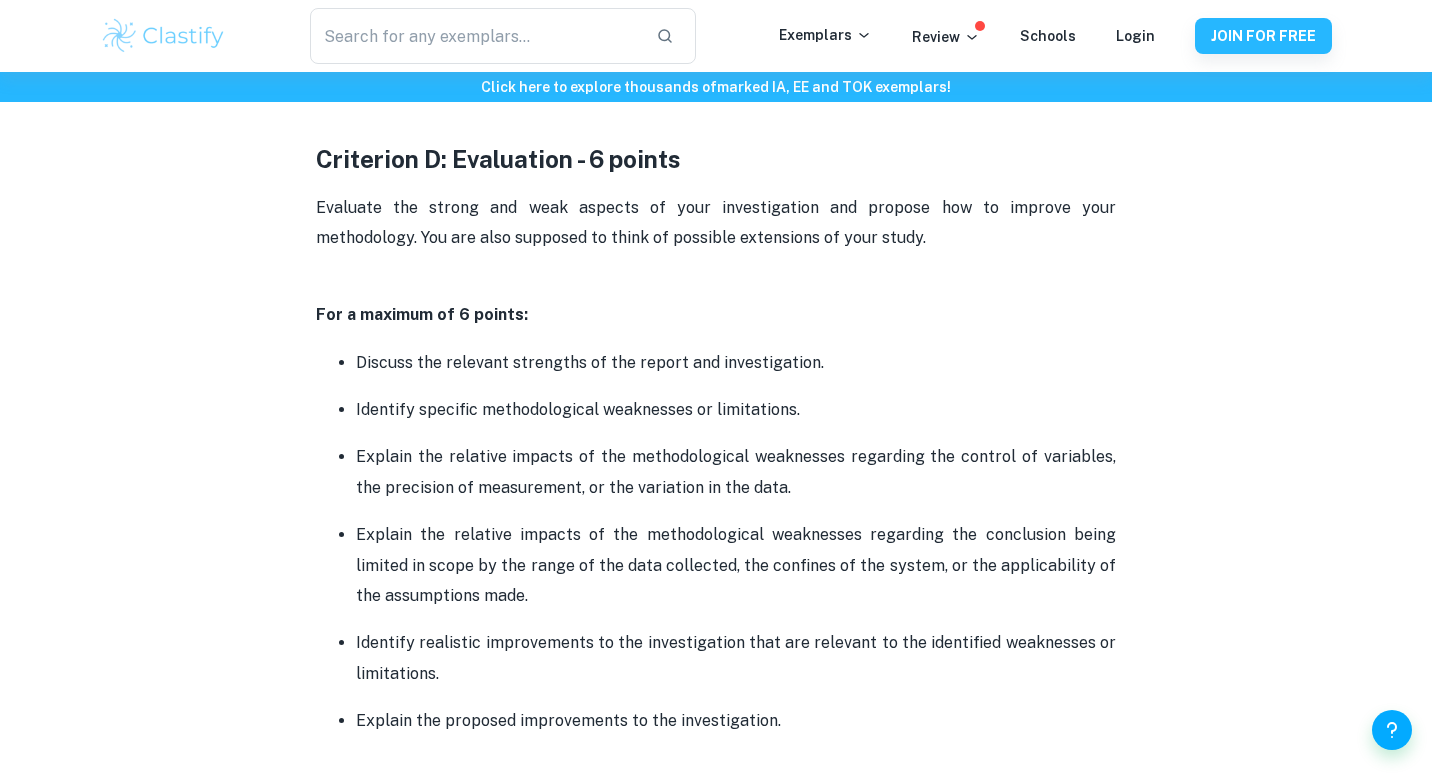 scroll, scrollTop: 4052, scrollLeft: 0, axis: vertical 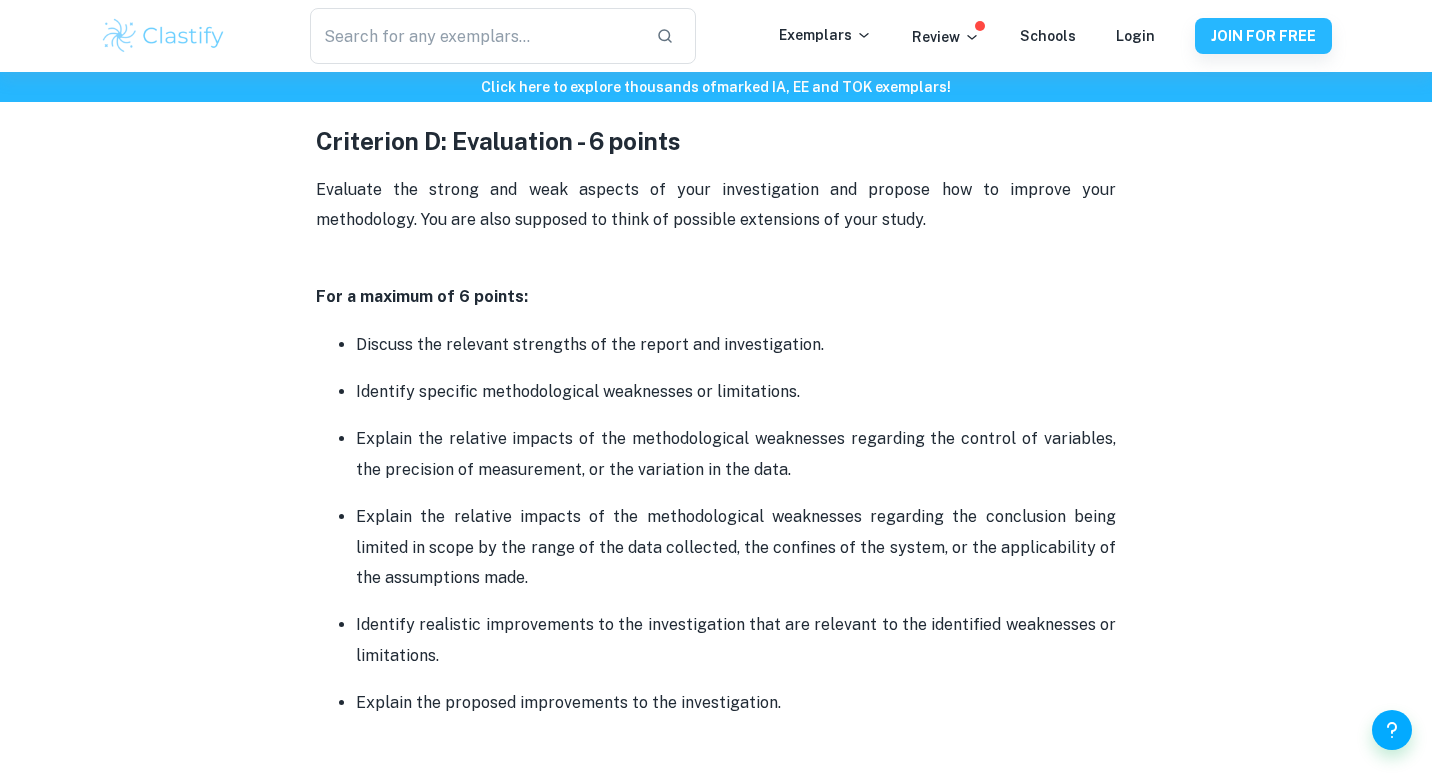 drag, startPoint x: 357, startPoint y: 316, endPoint x: 846, endPoint y: 315, distance: 489.00104 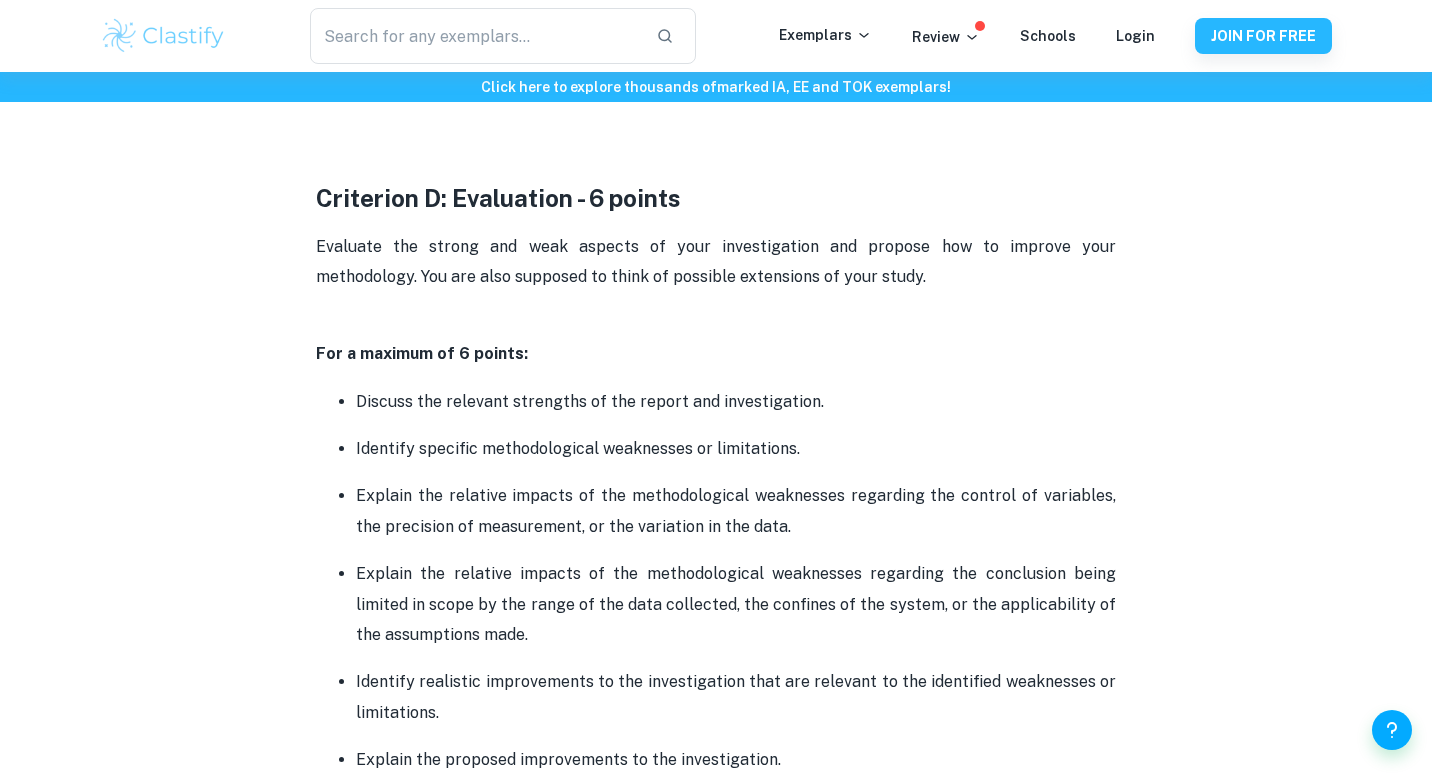scroll, scrollTop: 3973, scrollLeft: 0, axis: vertical 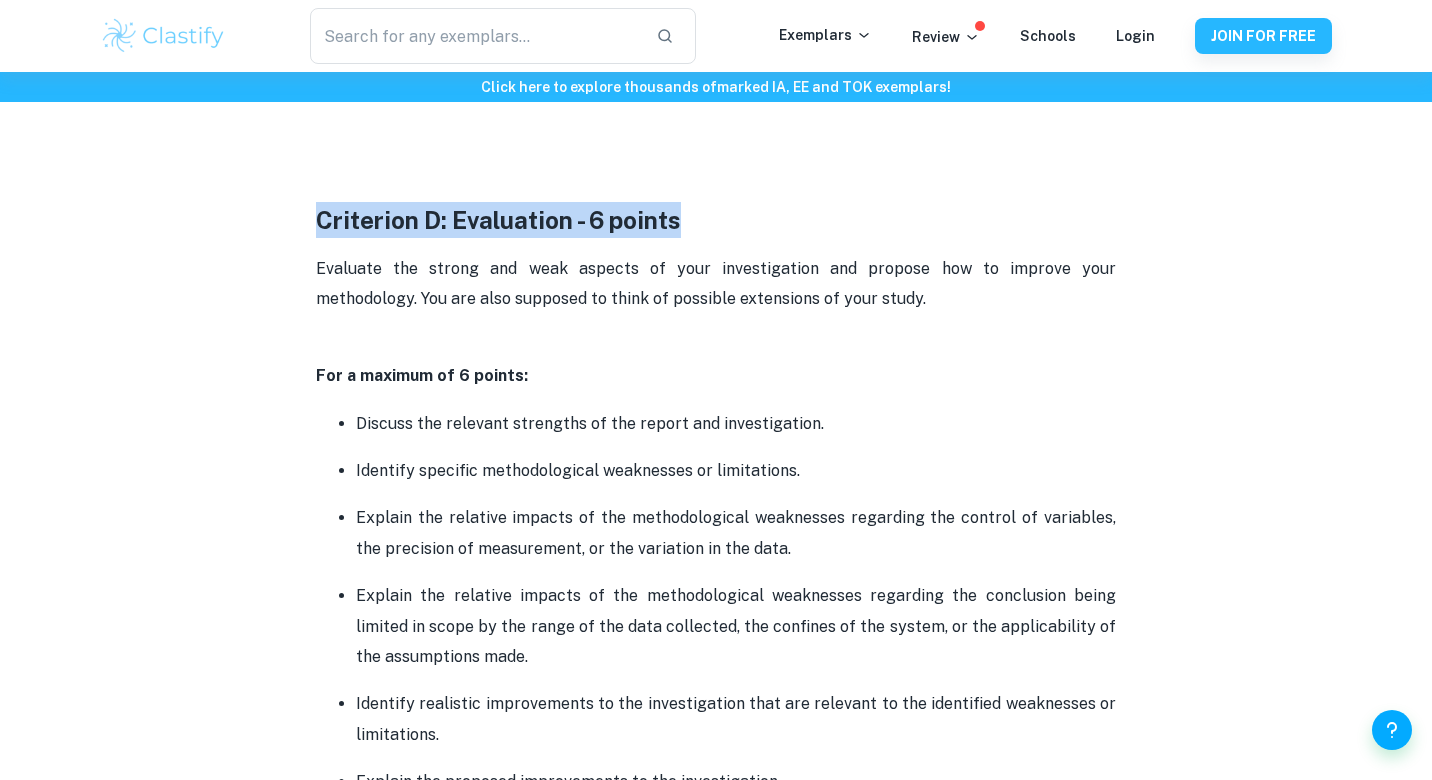 drag, startPoint x: 320, startPoint y: 188, endPoint x: 723, endPoint y: 184, distance: 403.01984 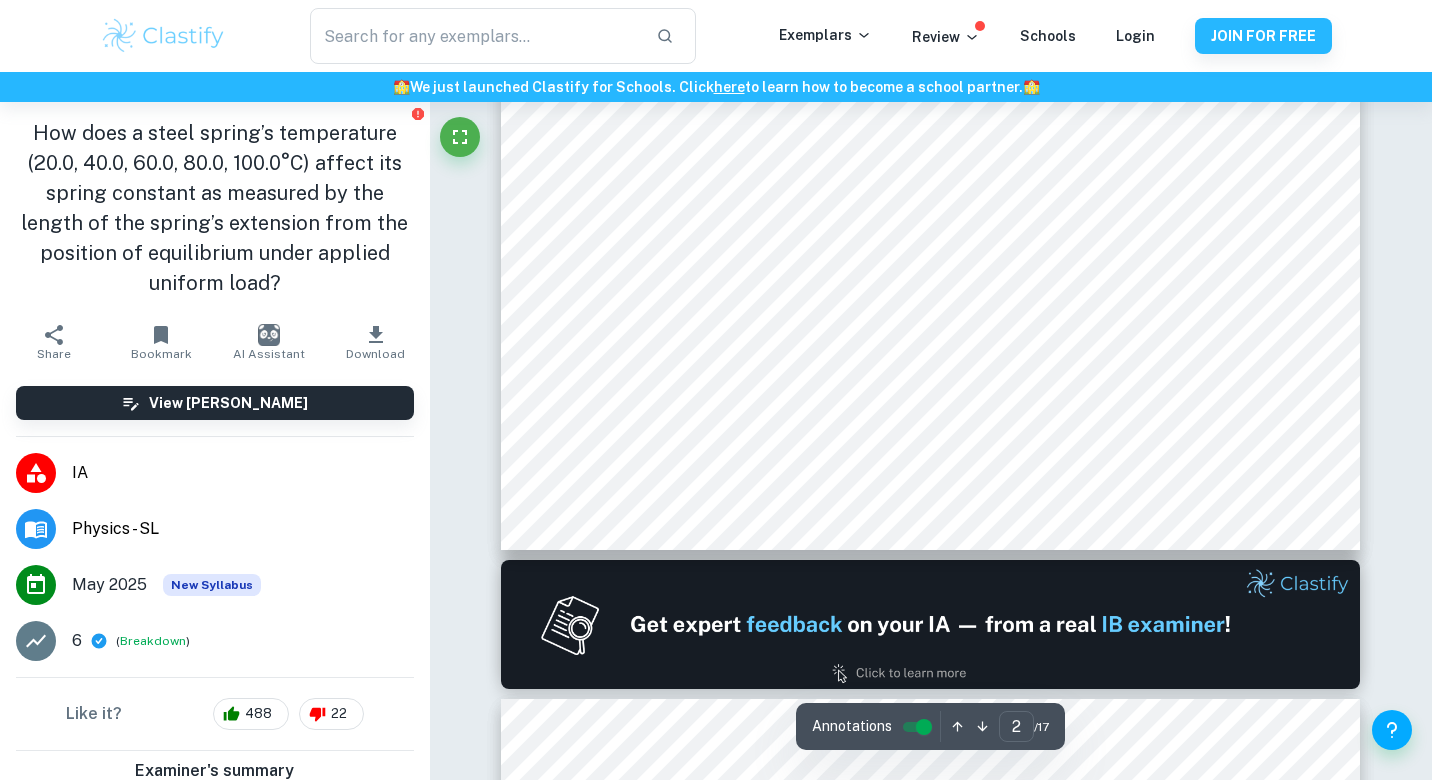 scroll, scrollTop: 1782, scrollLeft: 0, axis: vertical 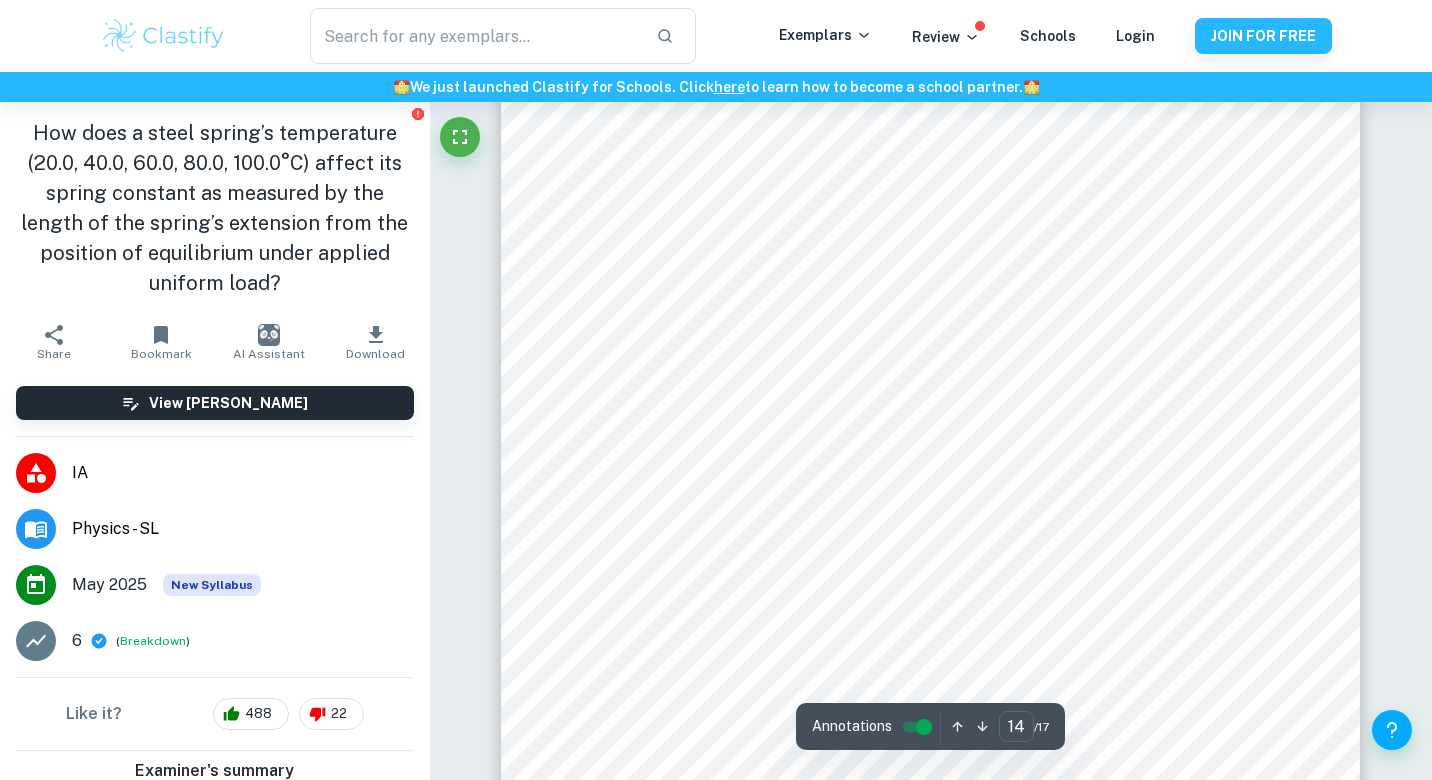 type on "13" 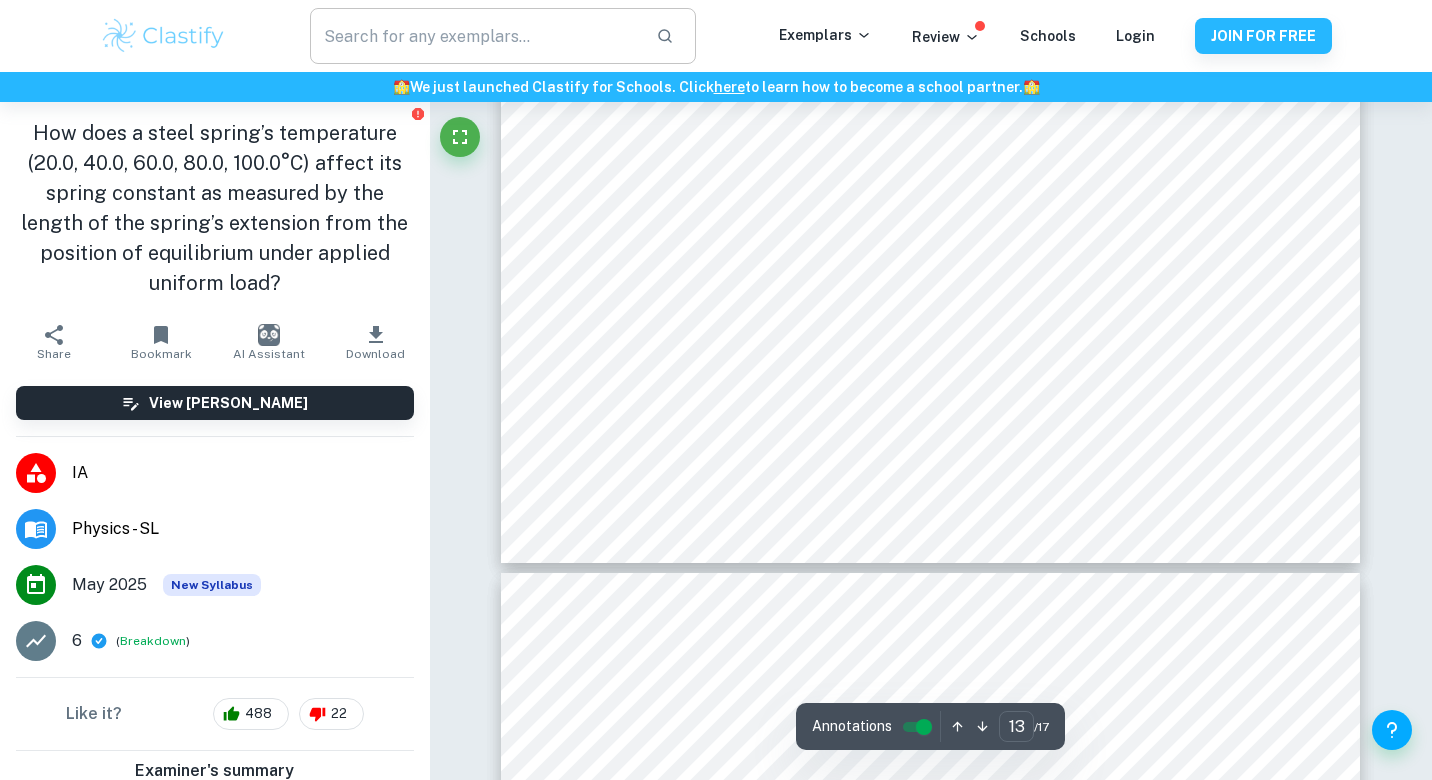 scroll, scrollTop: 15510, scrollLeft: 0, axis: vertical 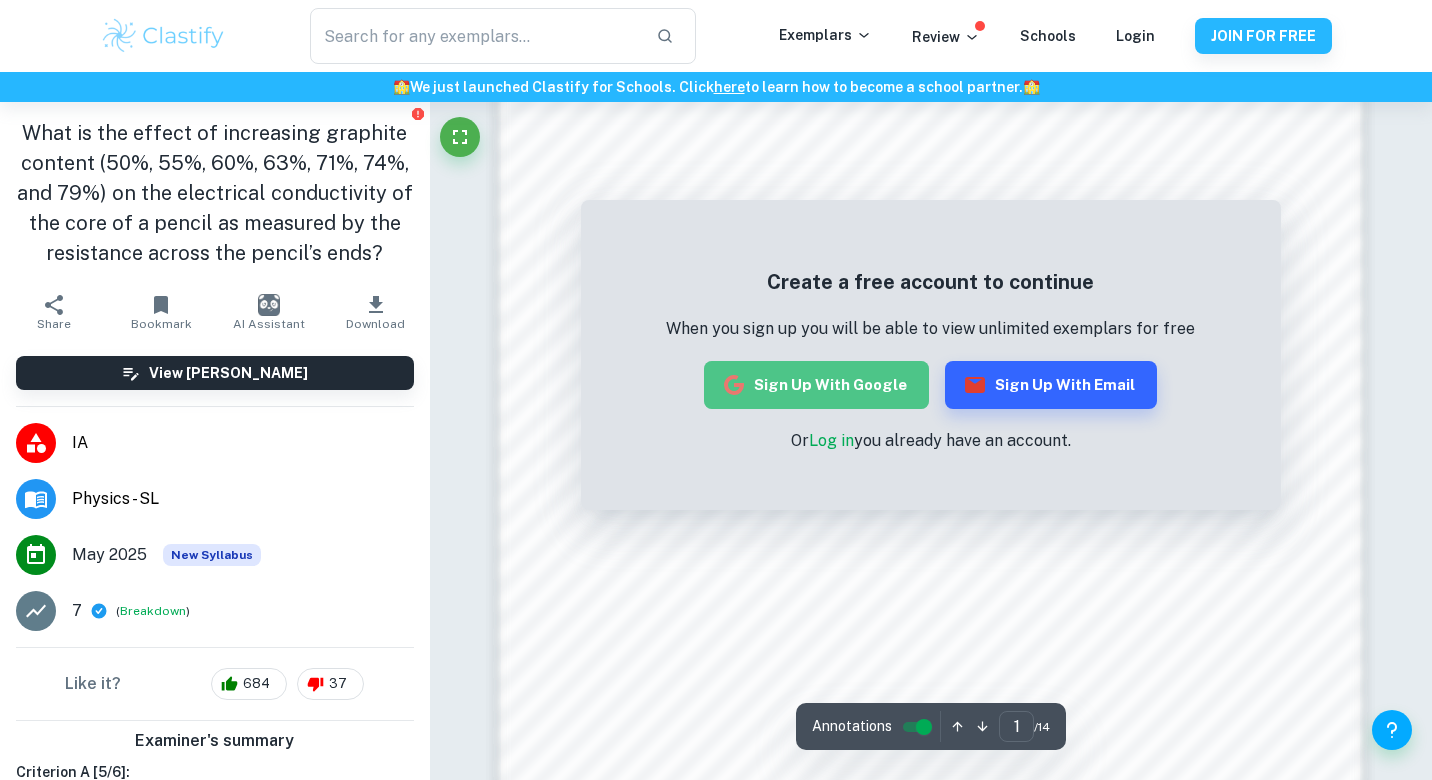 click on "Sign up with Google" at bounding box center [816, 385] 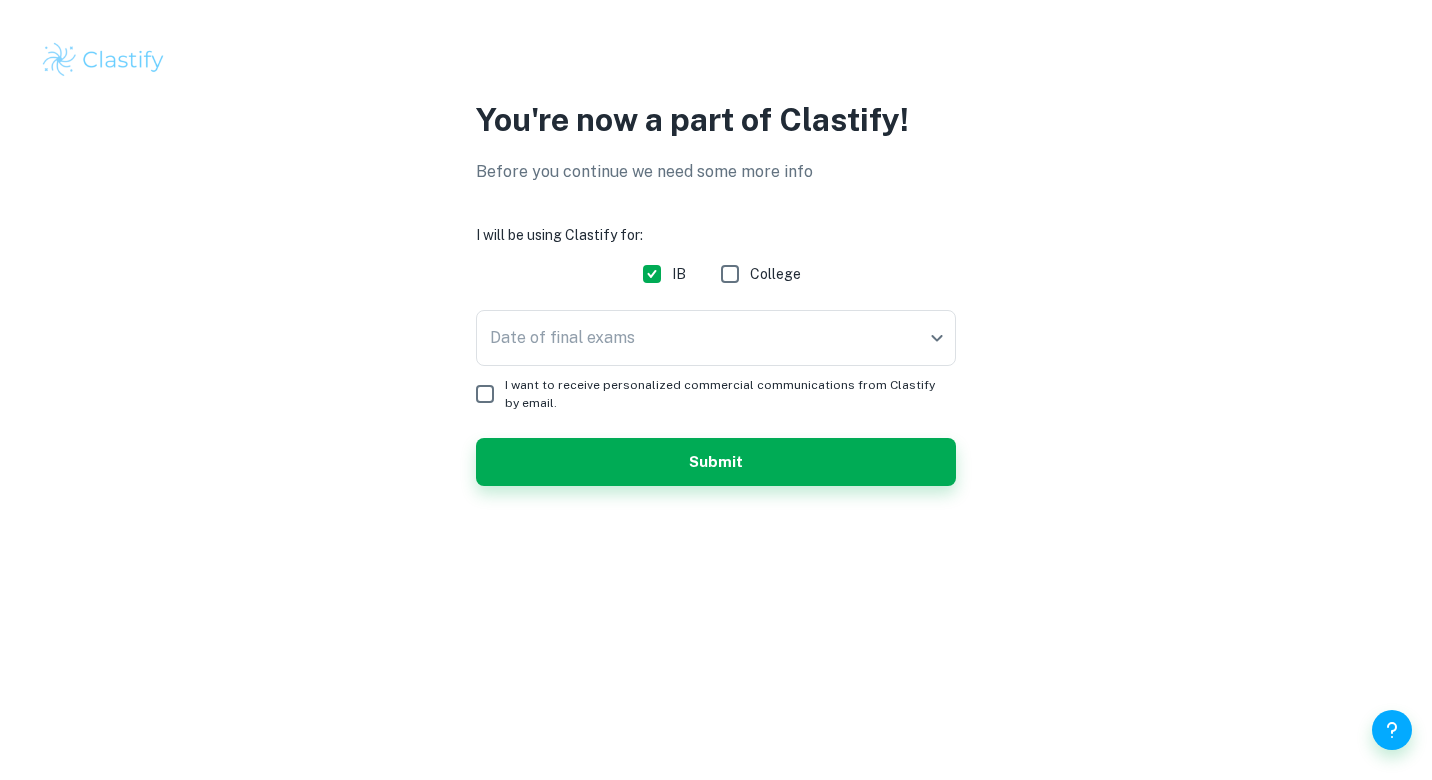 scroll, scrollTop: 0, scrollLeft: 0, axis: both 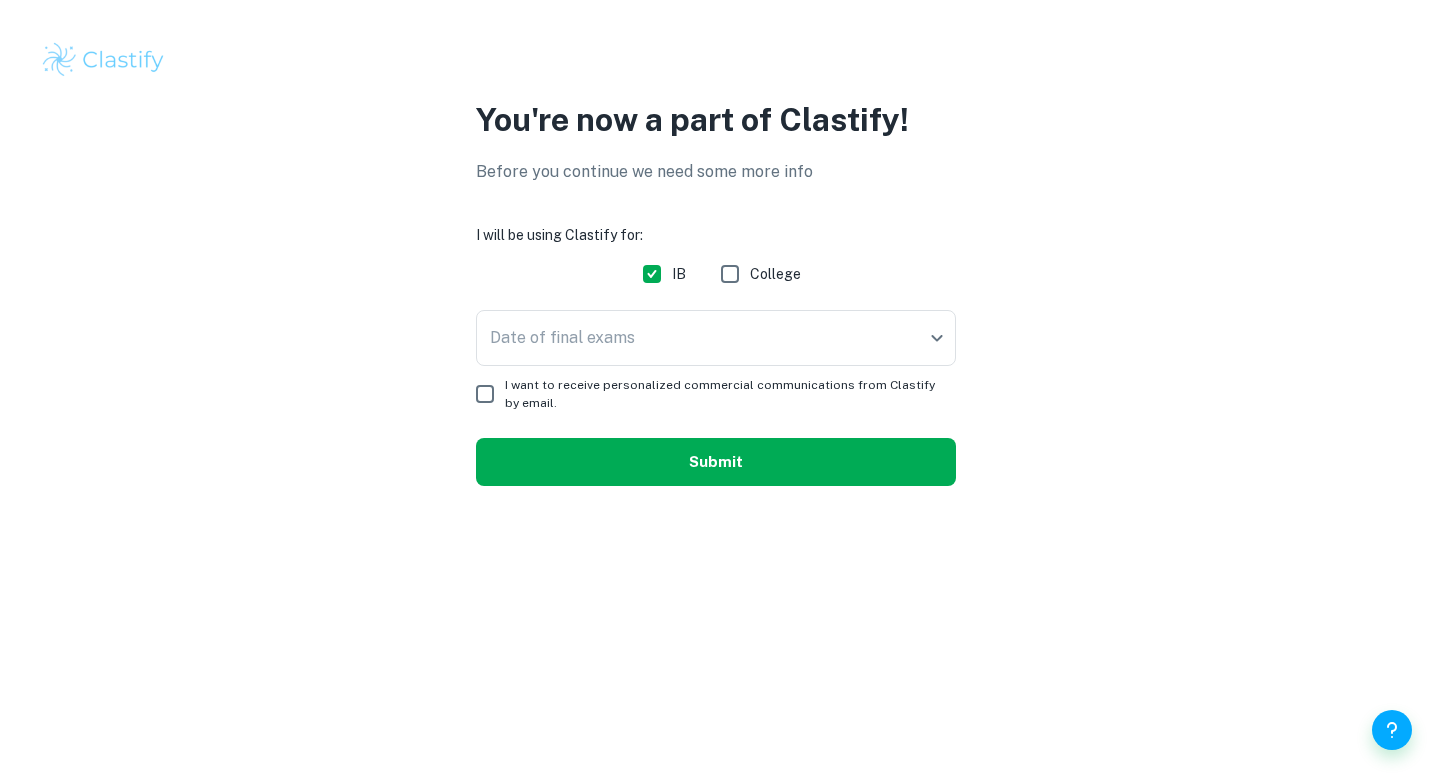 click on "Submit" at bounding box center [716, 462] 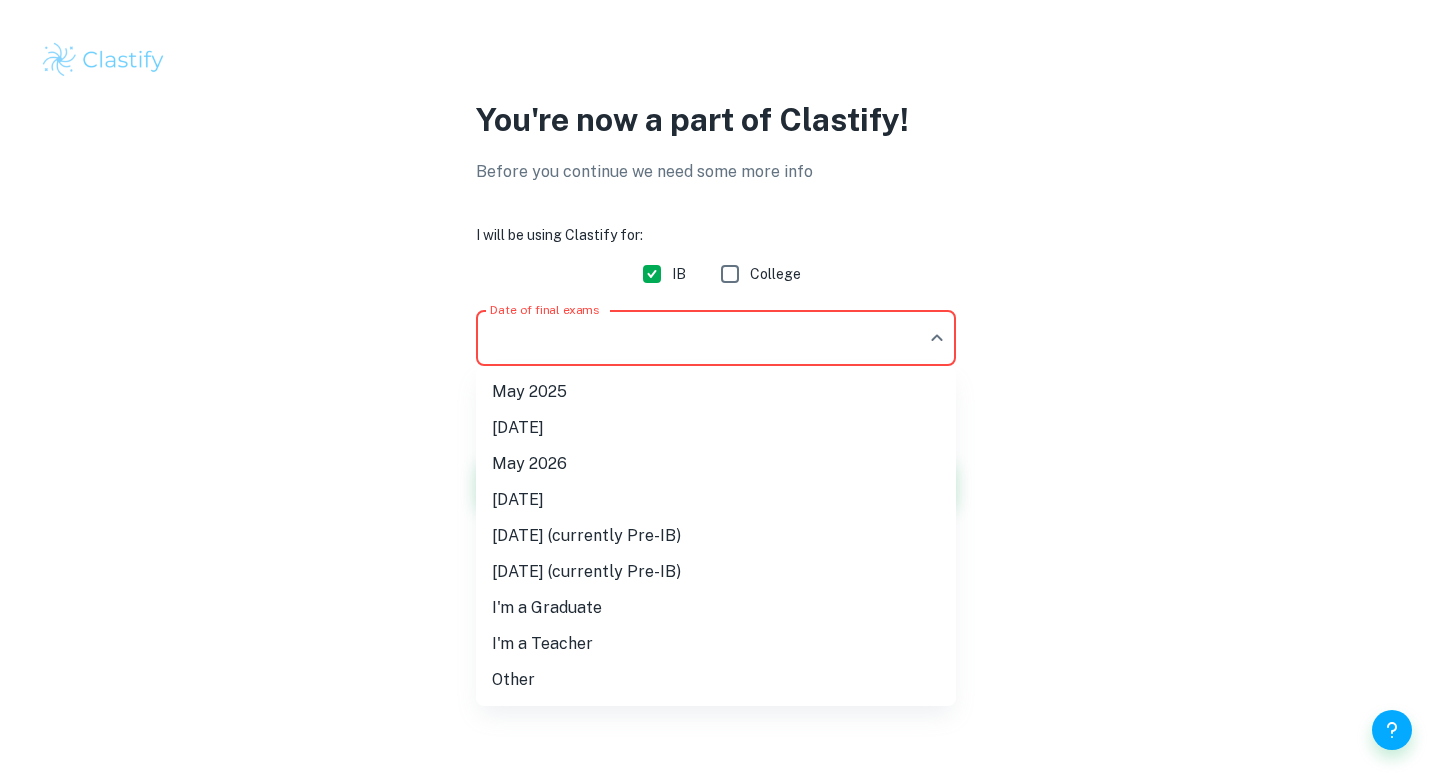 click on "We value your privacy We use cookies to enhance your browsing experience, serve personalised ads or content, and analyse our traffic. By clicking "Accept All", you consent to our use of cookies.   Cookie Policy Customise   Reject All   Accept All   Customise Consent Preferences   We use cookies to help you navigate efficiently and perform certain functions. You will find detailed information about all cookies under each consent category below. The cookies that are categorised as "Necessary" are stored on your browser as they are essential for enabling the basic functionalities of the site. ...  Show more For more information on how Google's third-party cookies operate and handle your data, see:   Google Privacy Policy Necessary Always Active Necessary cookies are required to enable the basic features of this site, such as providing secure log-in or adjusting your consent preferences. These cookies do not store any personally identifiable data. Functional Analytics Performance Advertisement Uncategorised" at bounding box center [716, 390] 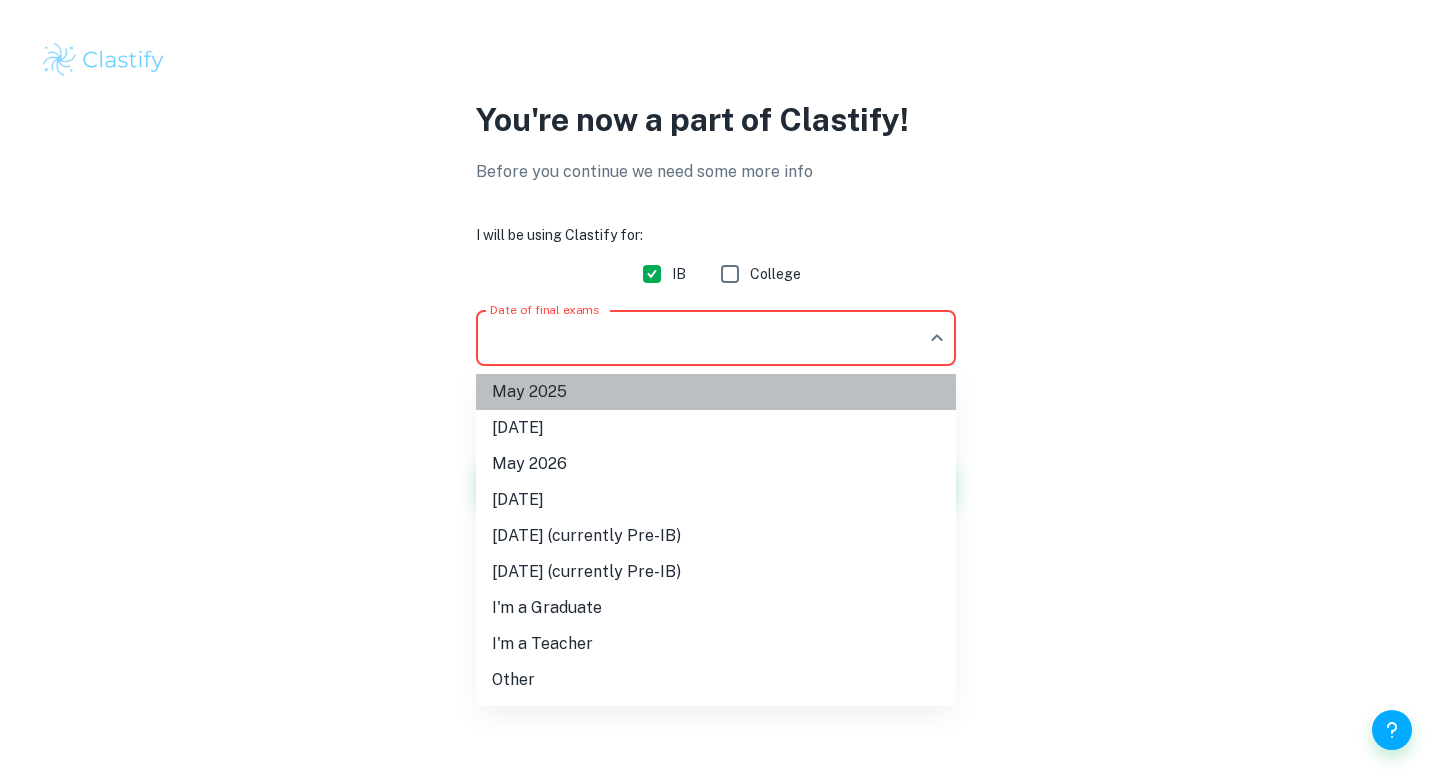 click on "May 2025" at bounding box center [716, 392] 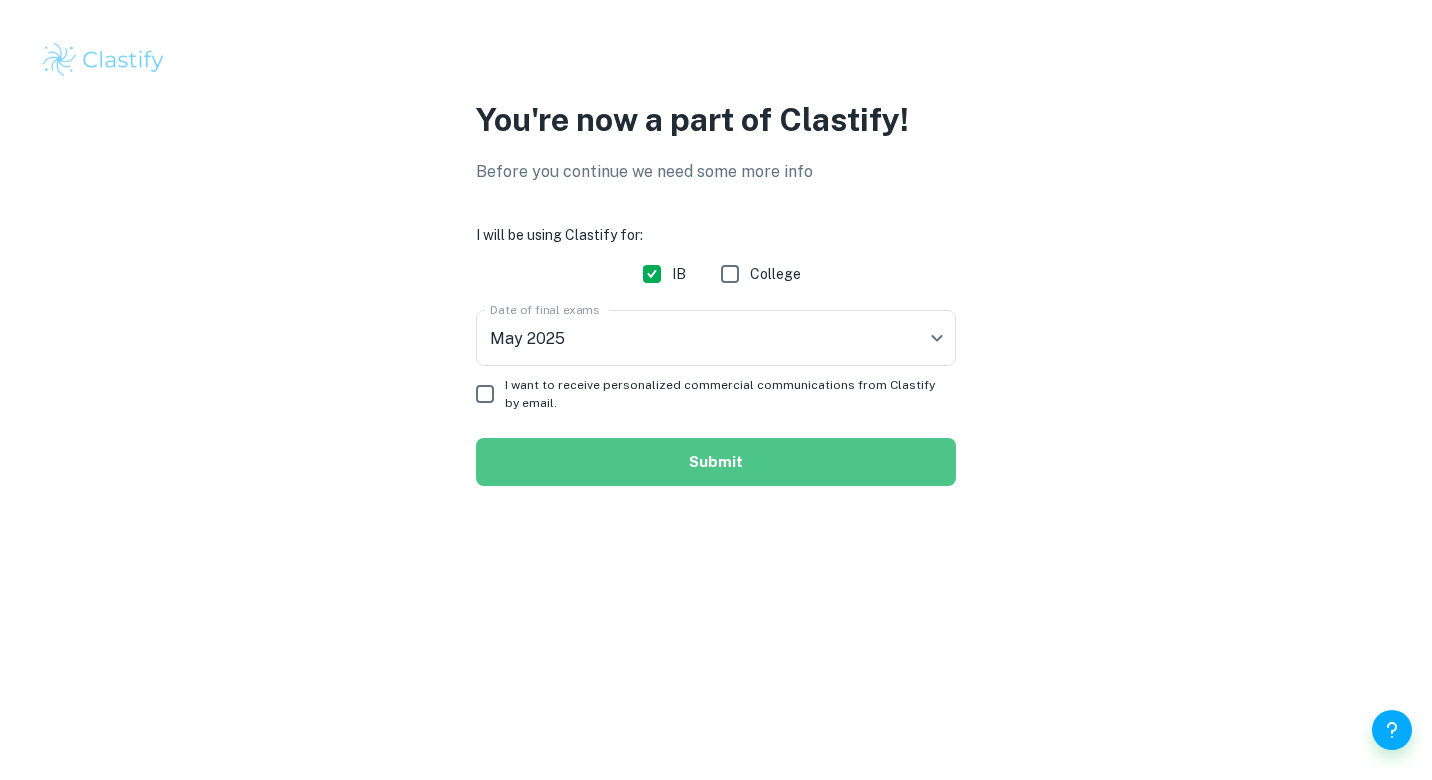 click on "Submit" at bounding box center [716, 462] 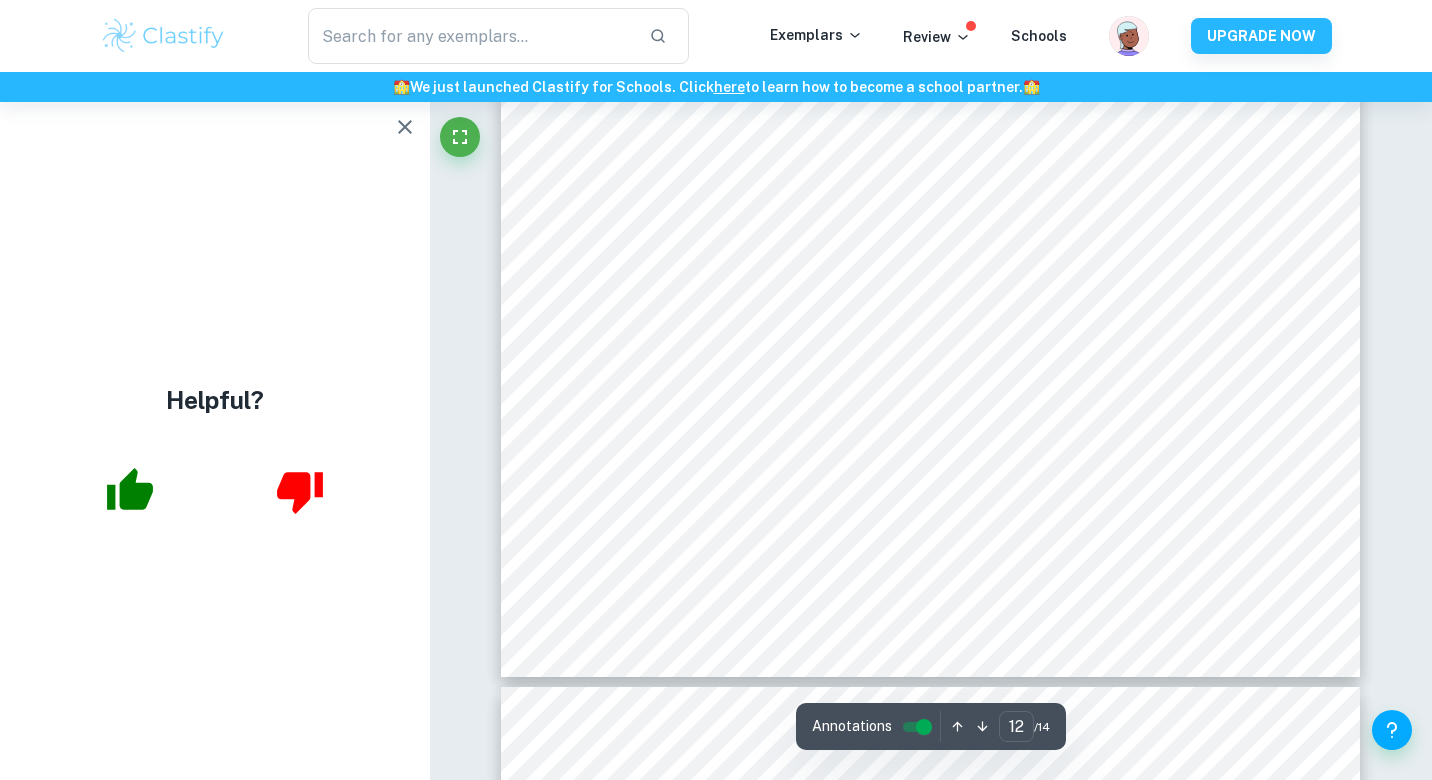 scroll, scrollTop: 14554, scrollLeft: 0, axis: vertical 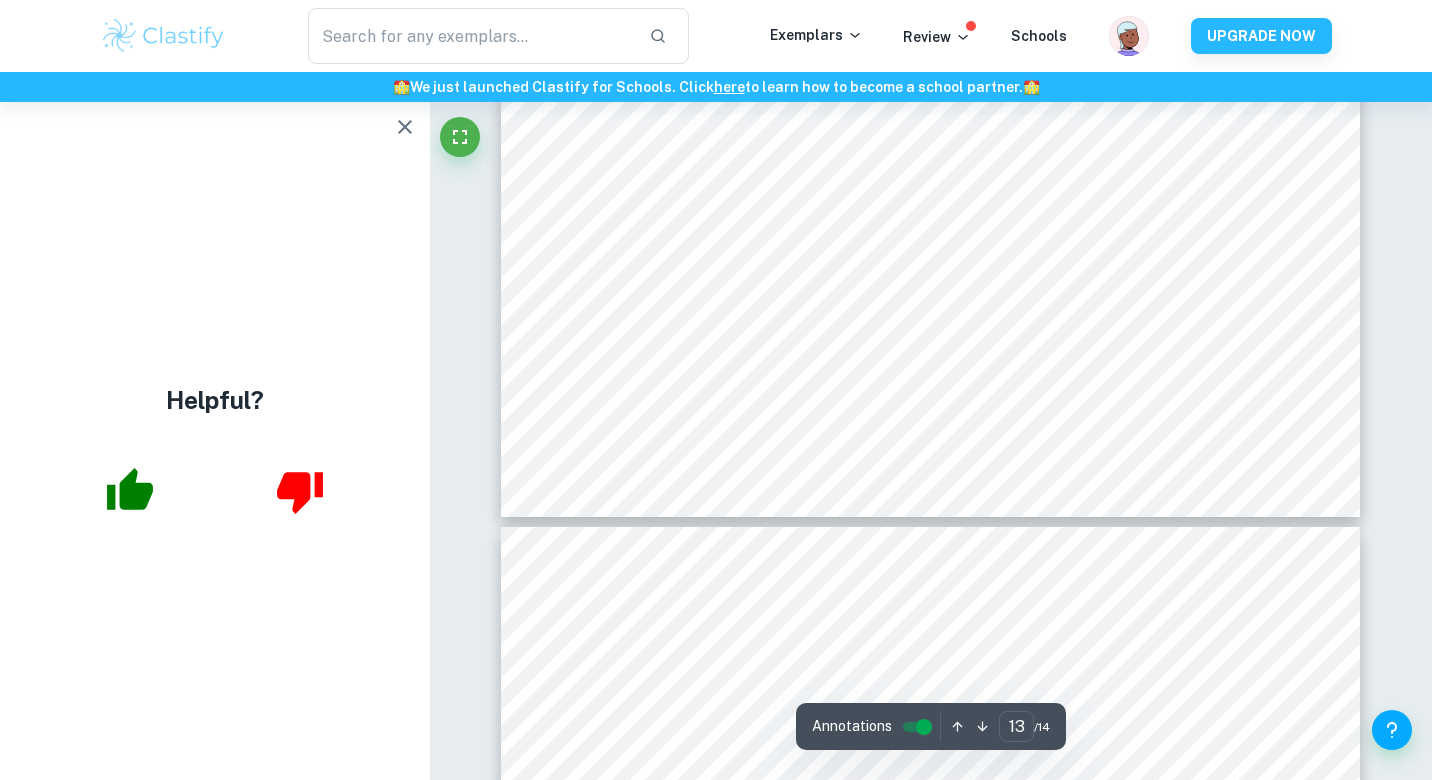 type on "14" 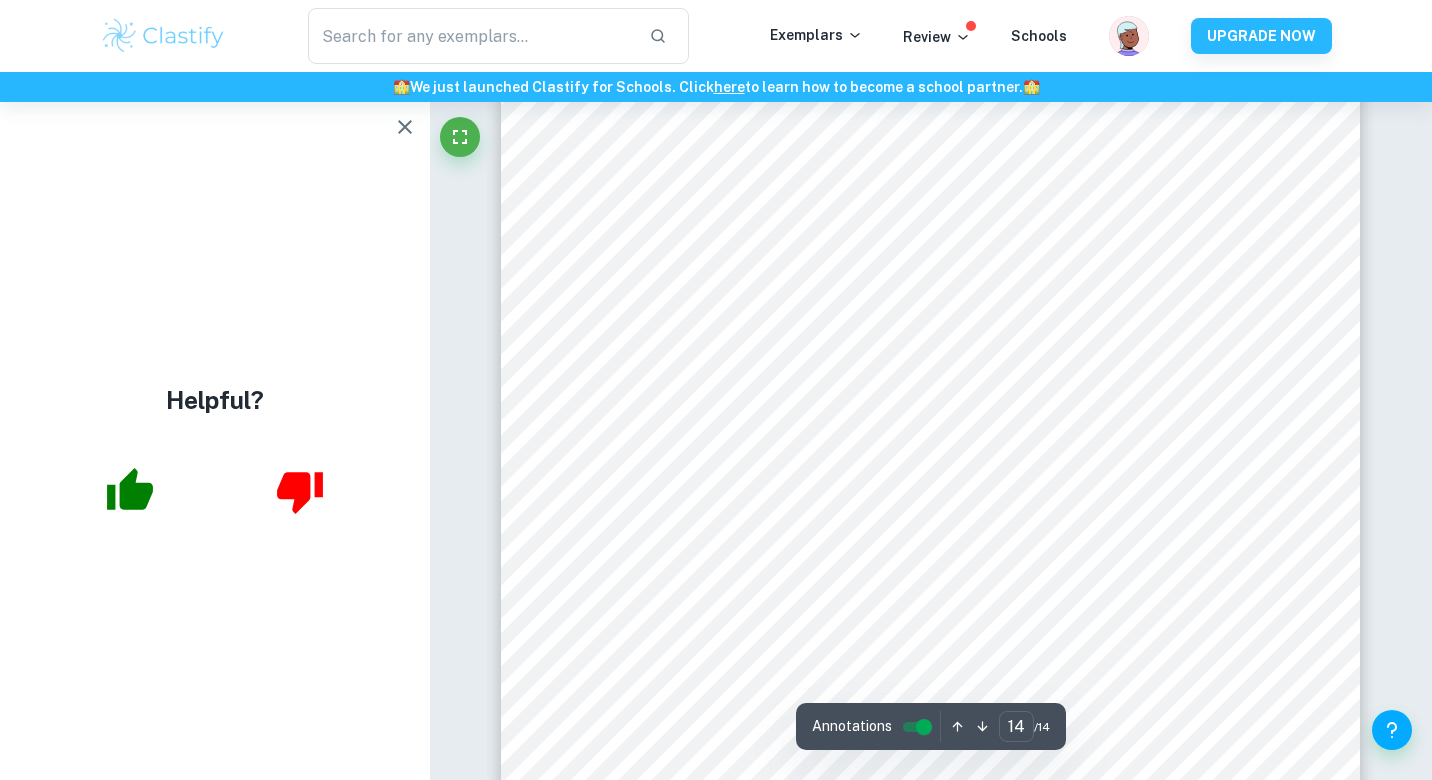 scroll, scrollTop: 17047, scrollLeft: 0, axis: vertical 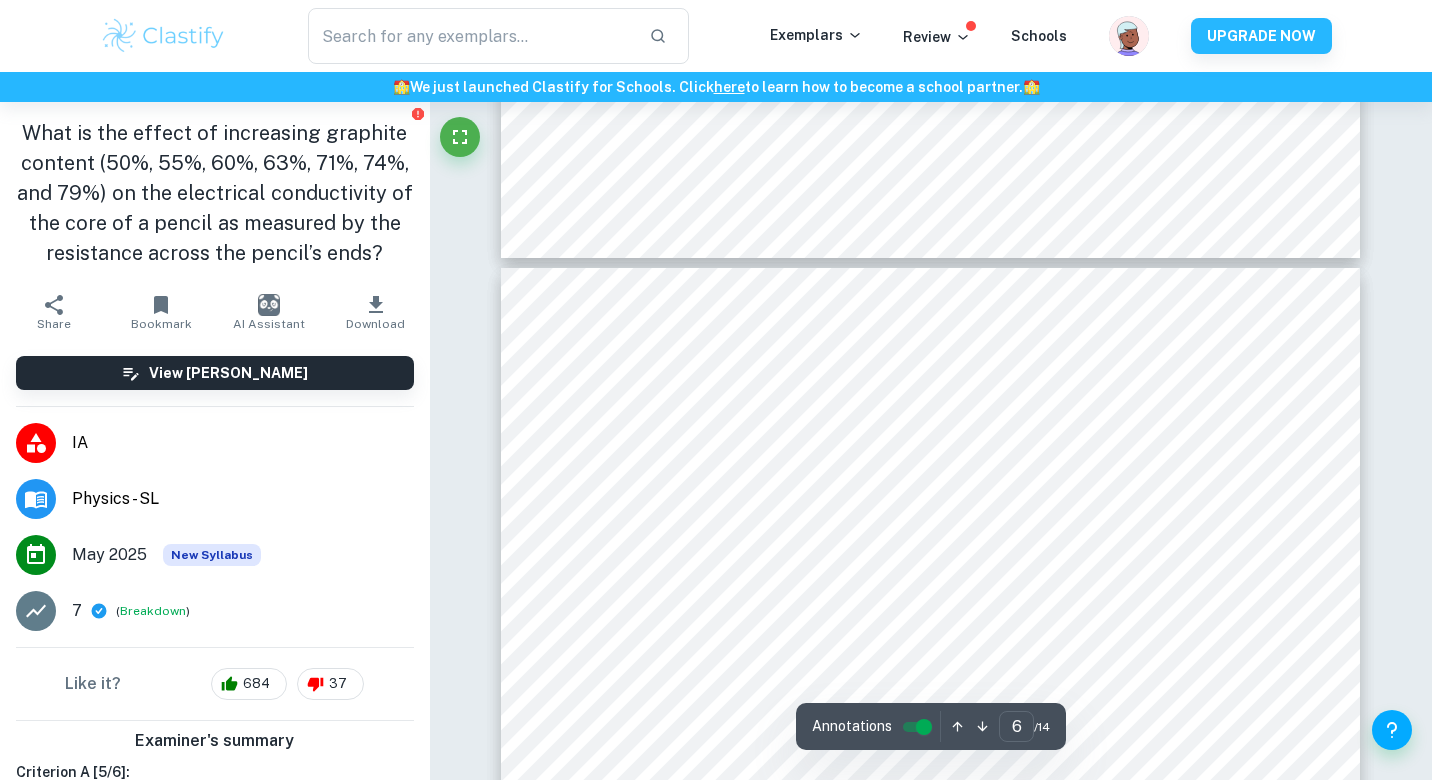 type on "5" 